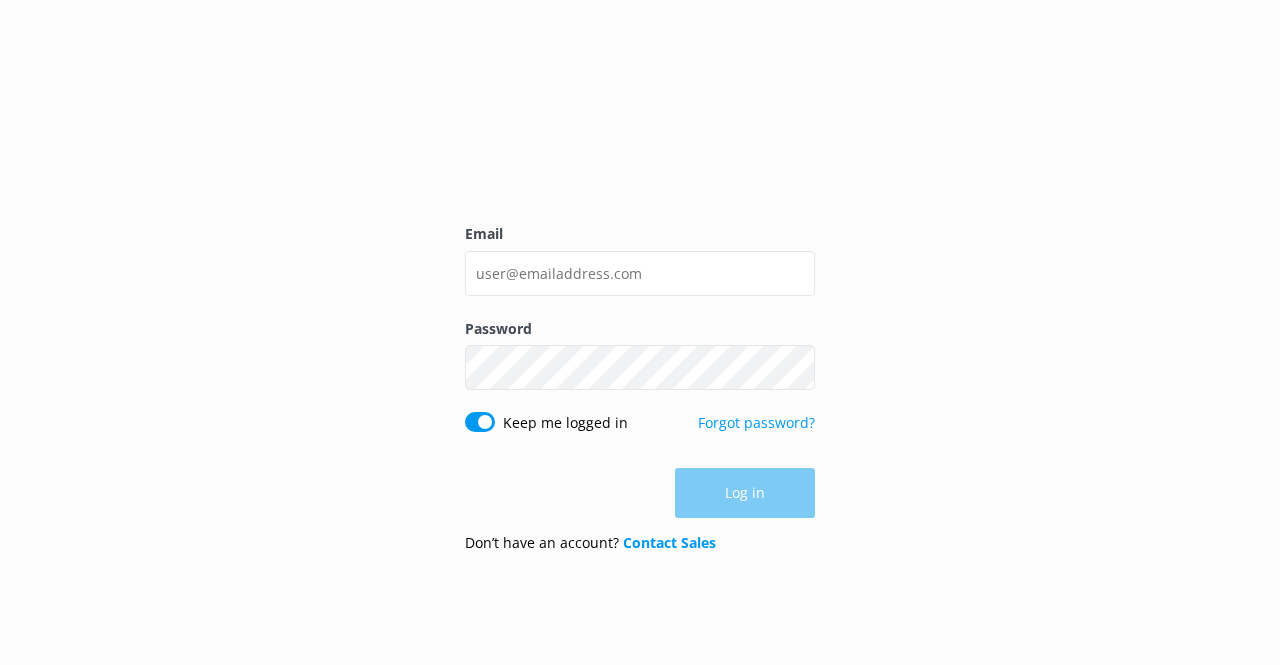 scroll, scrollTop: 0, scrollLeft: 0, axis: both 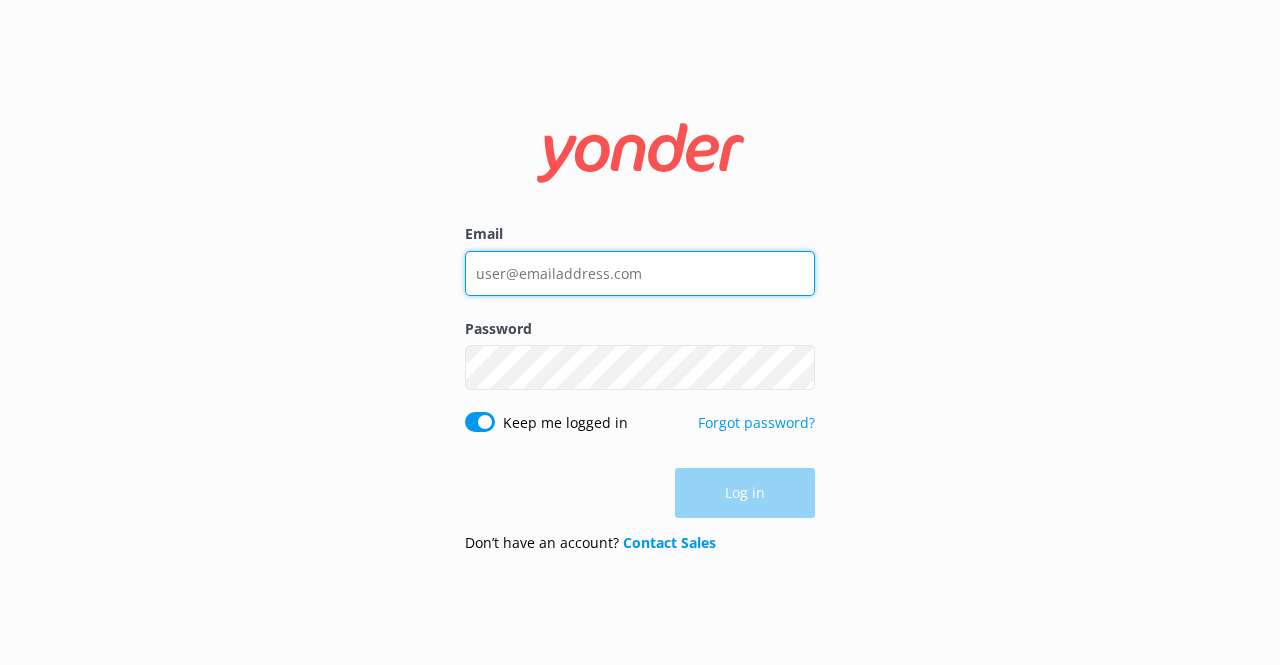 type on "[EMAIL]" 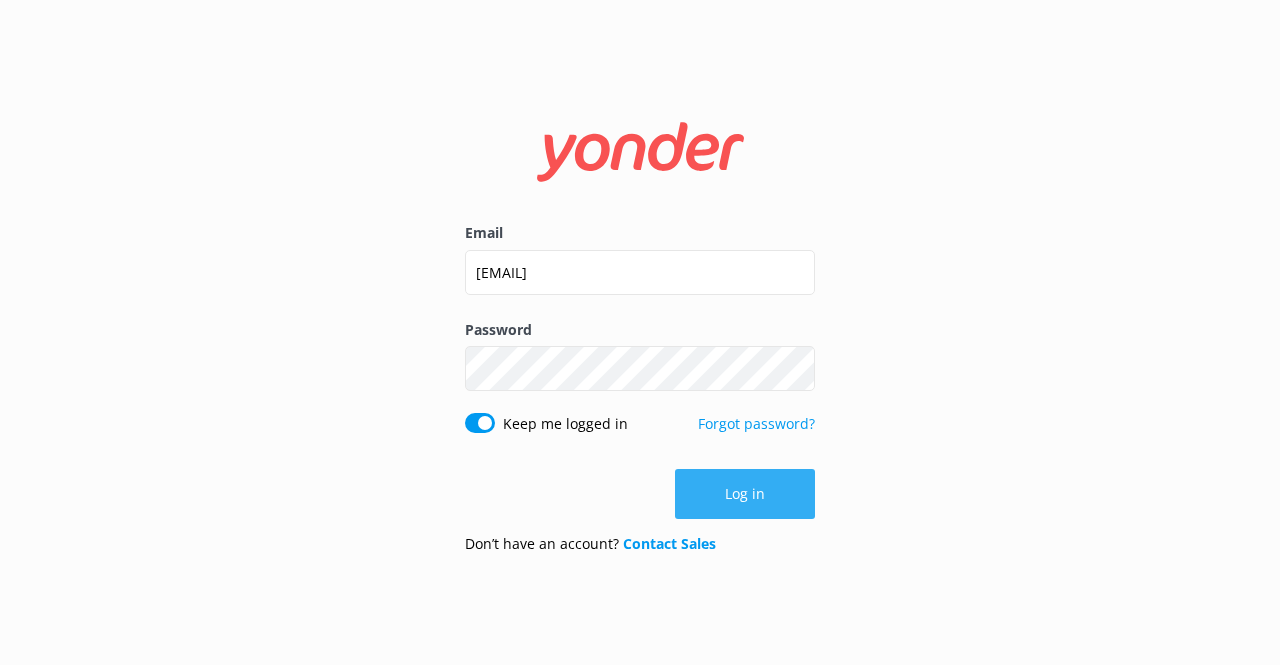 click on "Log in" at bounding box center [640, 494] 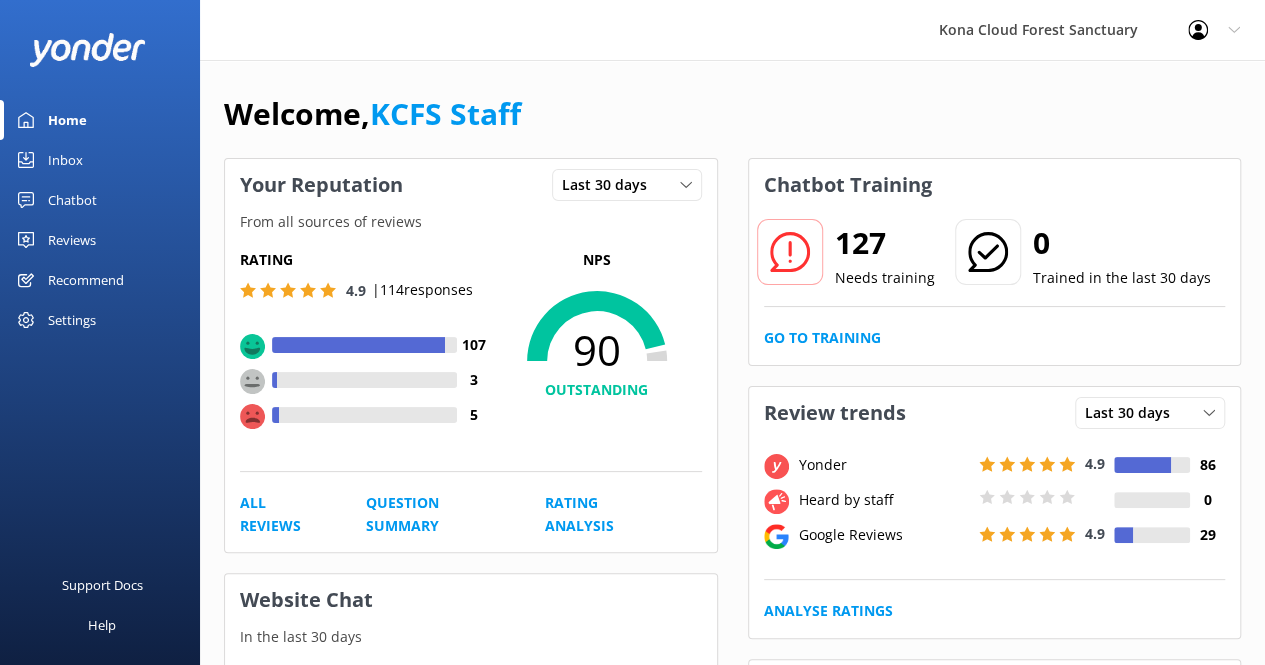 click on "Inbox" at bounding box center [100, 160] 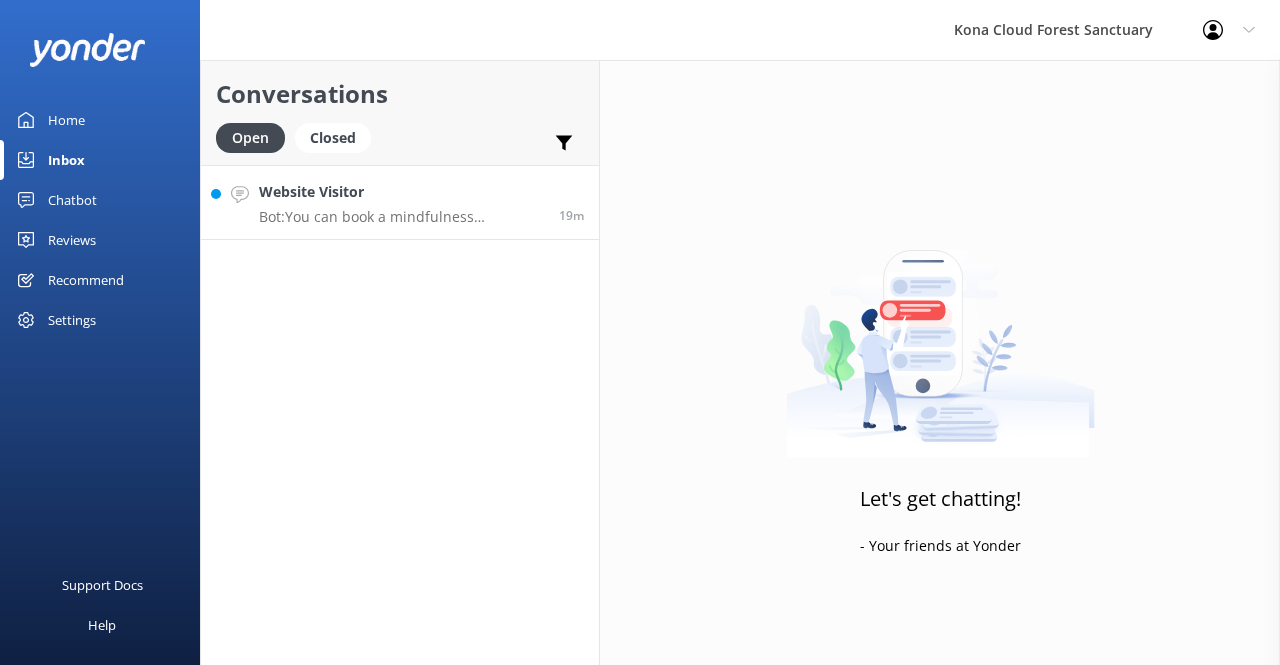 click on "Website Visitor Bot:  You can book a mindfulness experience in the Cloud Forest Sanctuary here: https://fareharbor.com/embeds/book/konacloudforest/items/calendar/?full-items=yes&flow=967738." at bounding box center [401, 202] 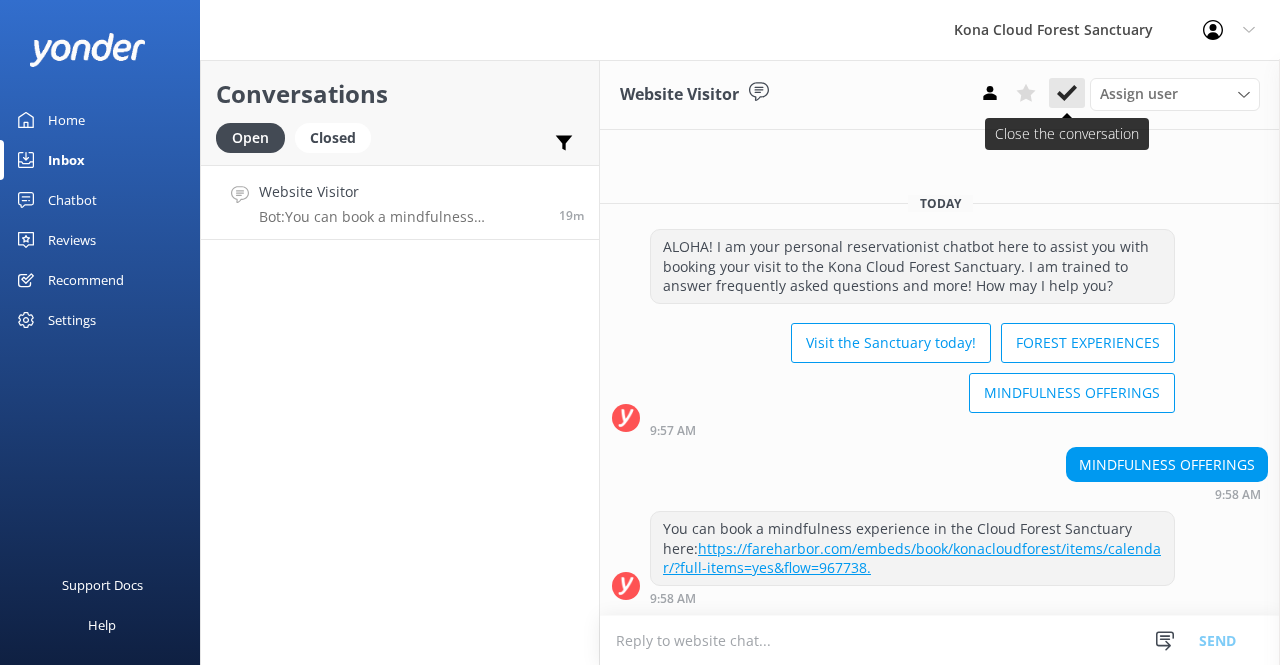 click 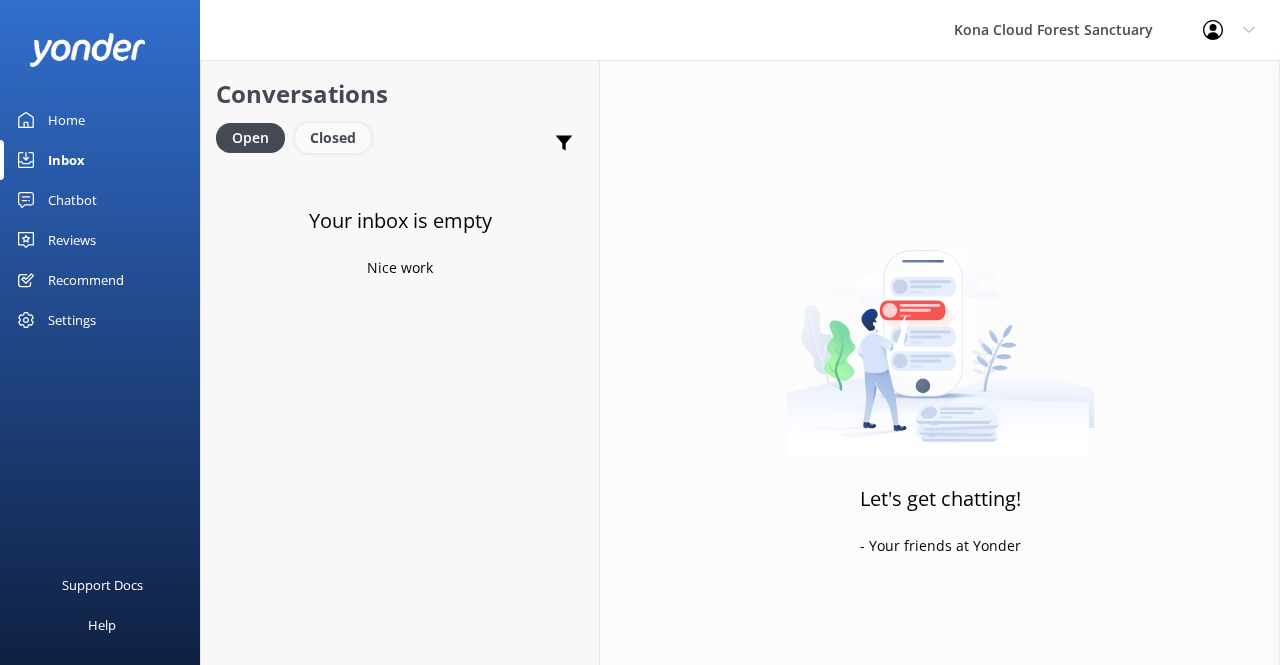 click on "Closed" at bounding box center (333, 138) 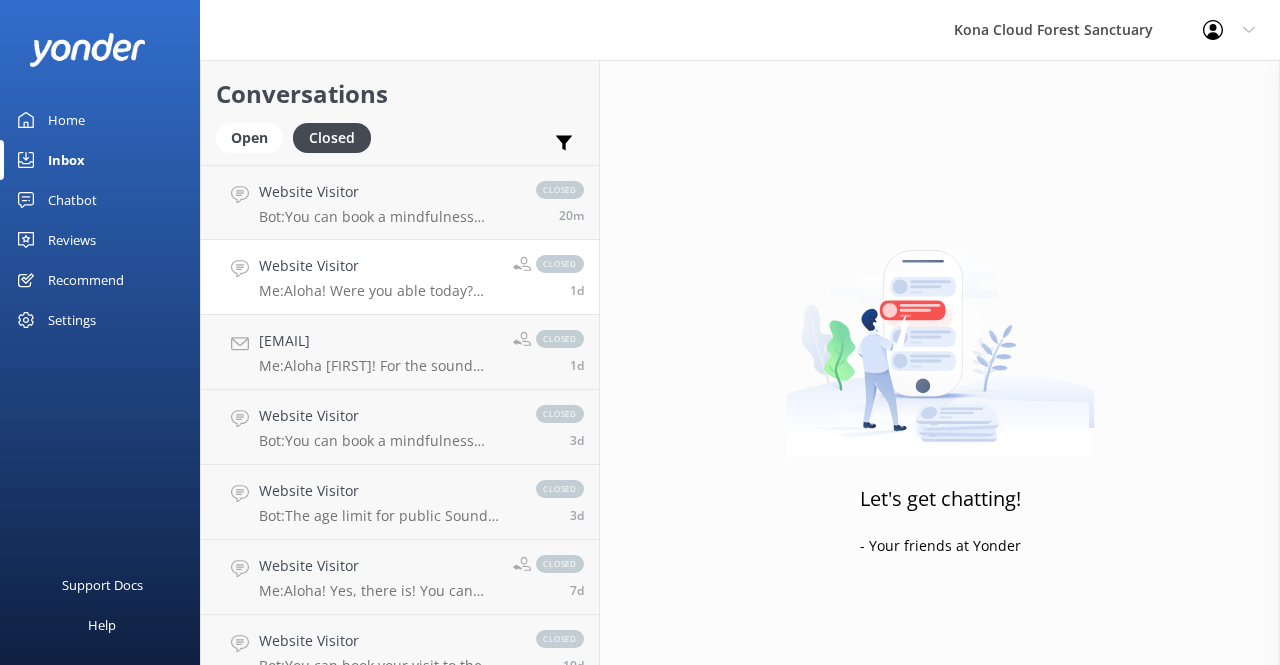 click on "Website Visitor" at bounding box center [378, 266] 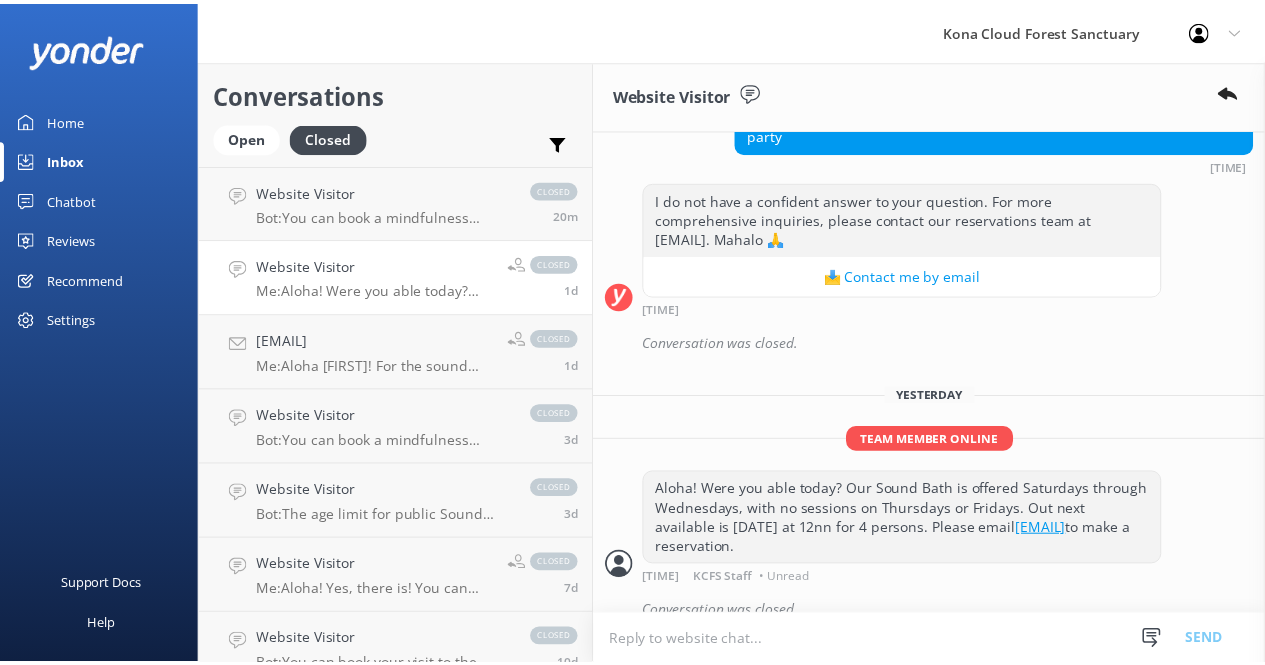 scroll, scrollTop: 322, scrollLeft: 0, axis: vertical 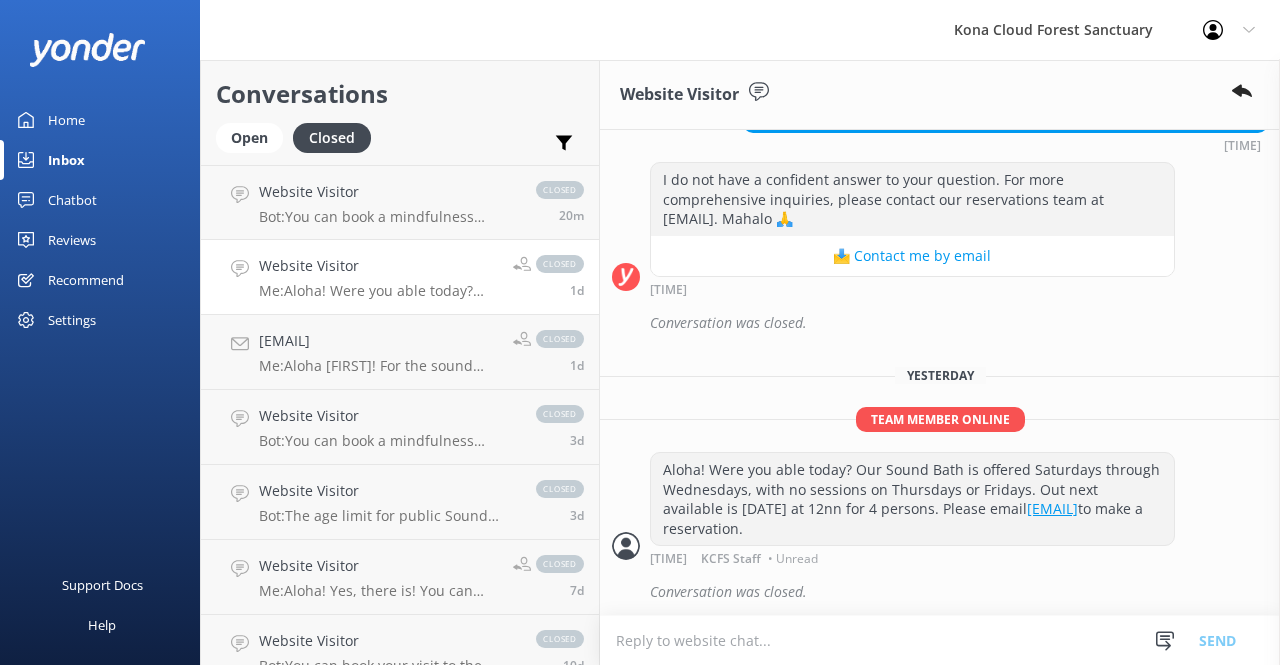 click on "Reviews" at bounding box center [72, 240] 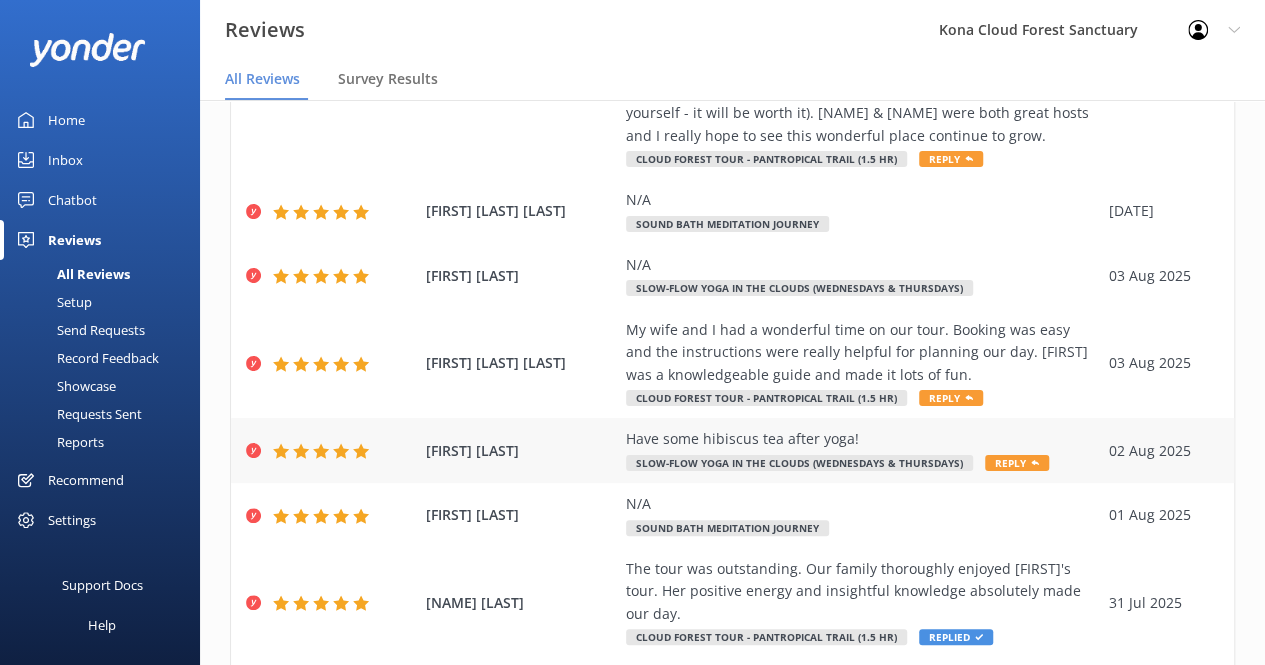 scroll, scrollTop: 345, scrollLeft: 0, axis: vertical 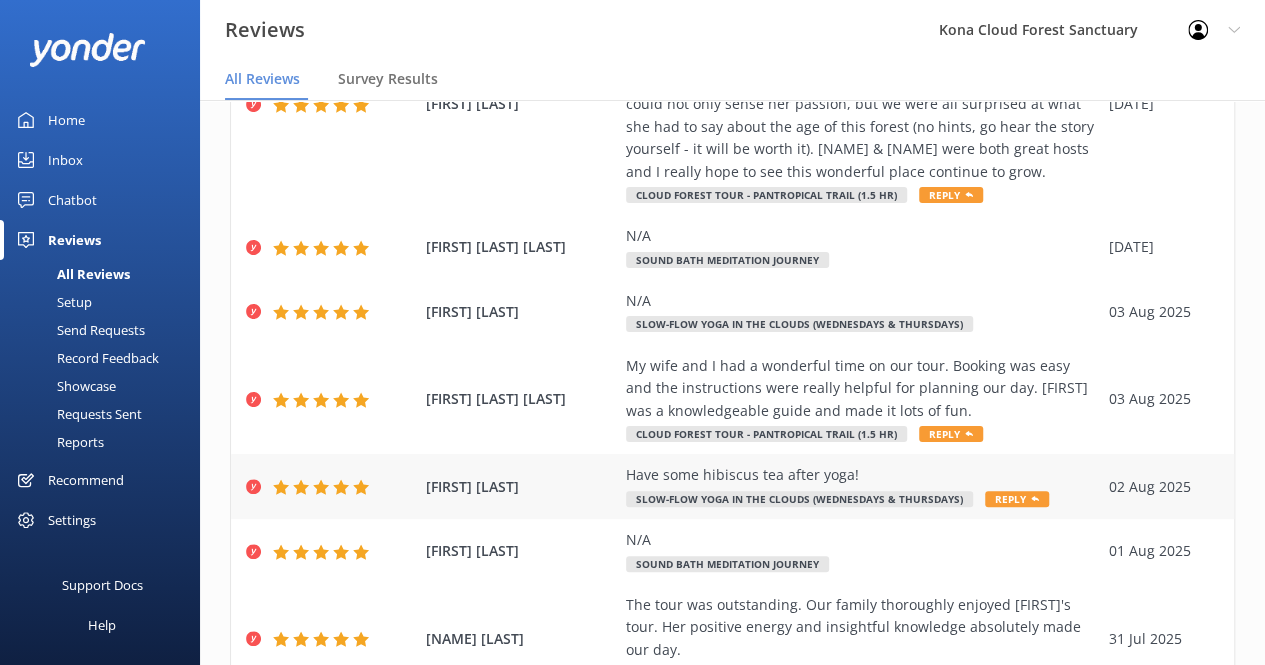 click on "Have some hibiscus tea after yoga!" at bounding box center (862, 475) 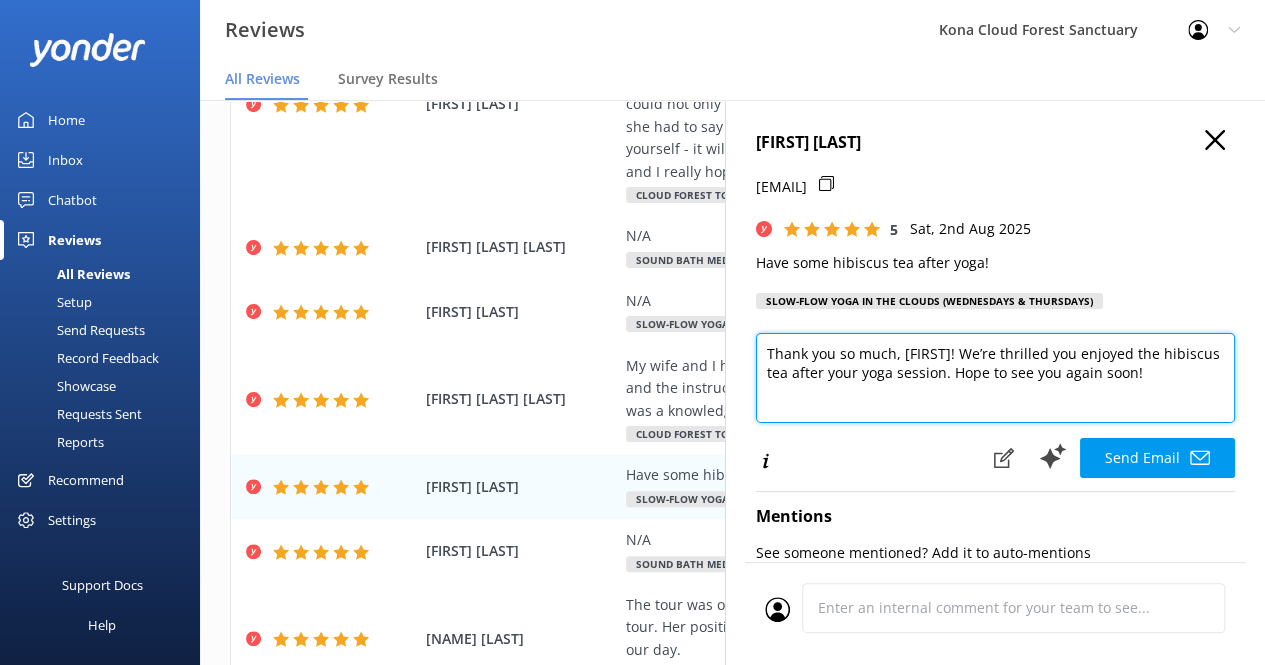 drag, startPoint x: 1147, startPoint y: 352, endPoint x: 857, endPoint y: 392, distance: 292.74564 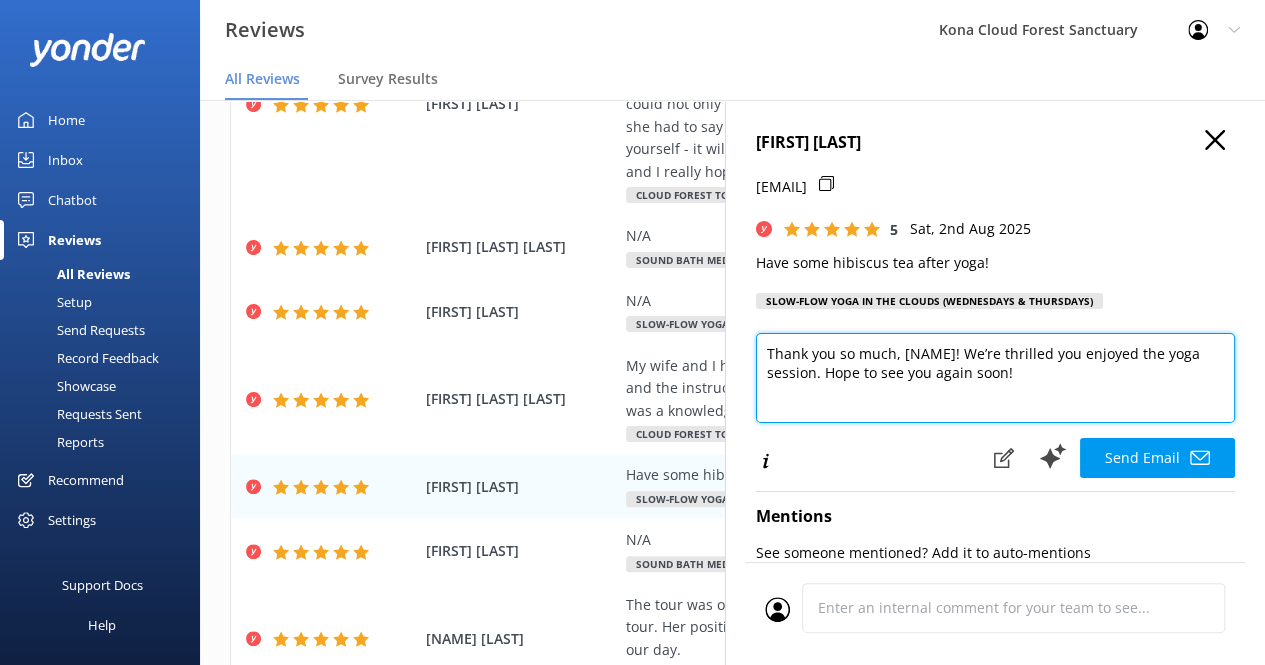 click on "Thank you so much, [NAME]! We’re thrilled you enjoyed the yoga session. Hope to see you again soon!" at bounding box center [995, 378] 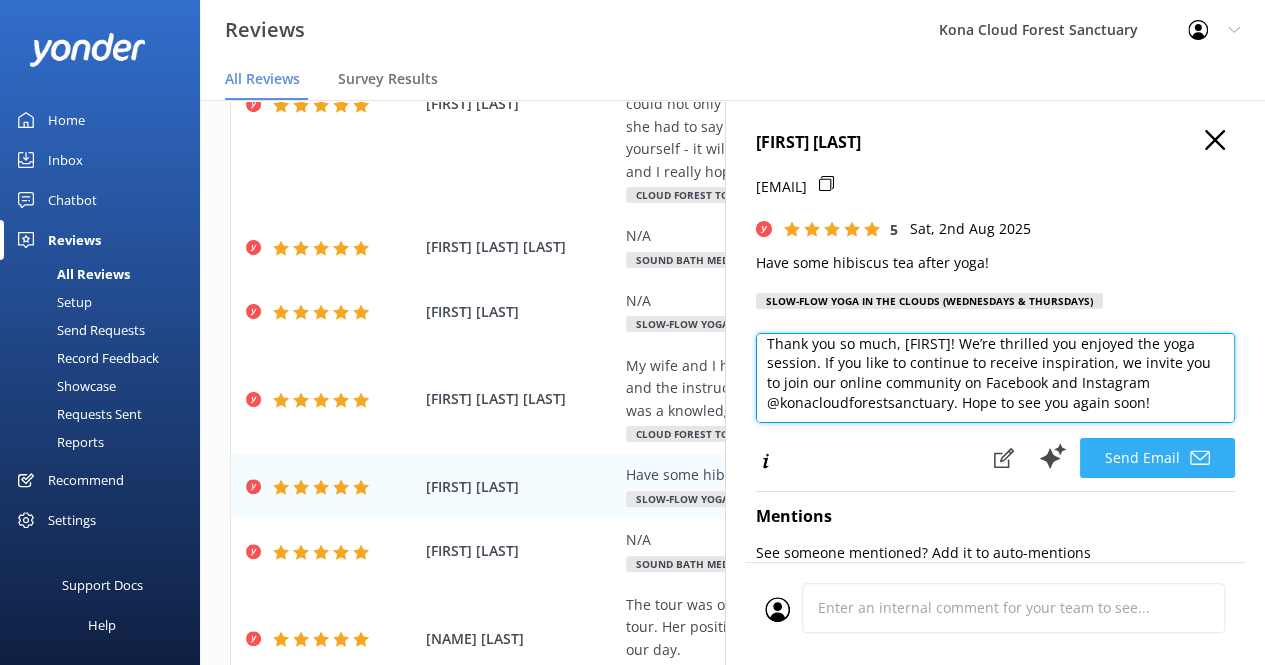 scroll, scrollTop: 10, scrollLeft: 0, axis: vertical 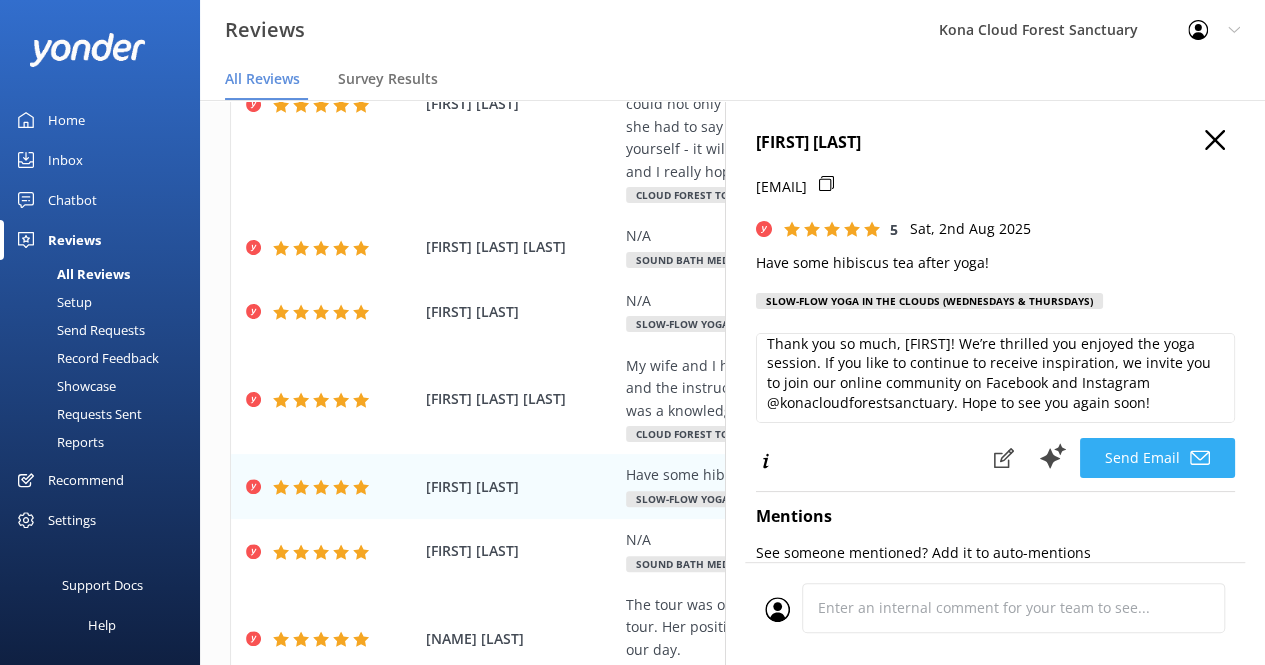 click on "Send Email" at bounding box center (1157, 458) 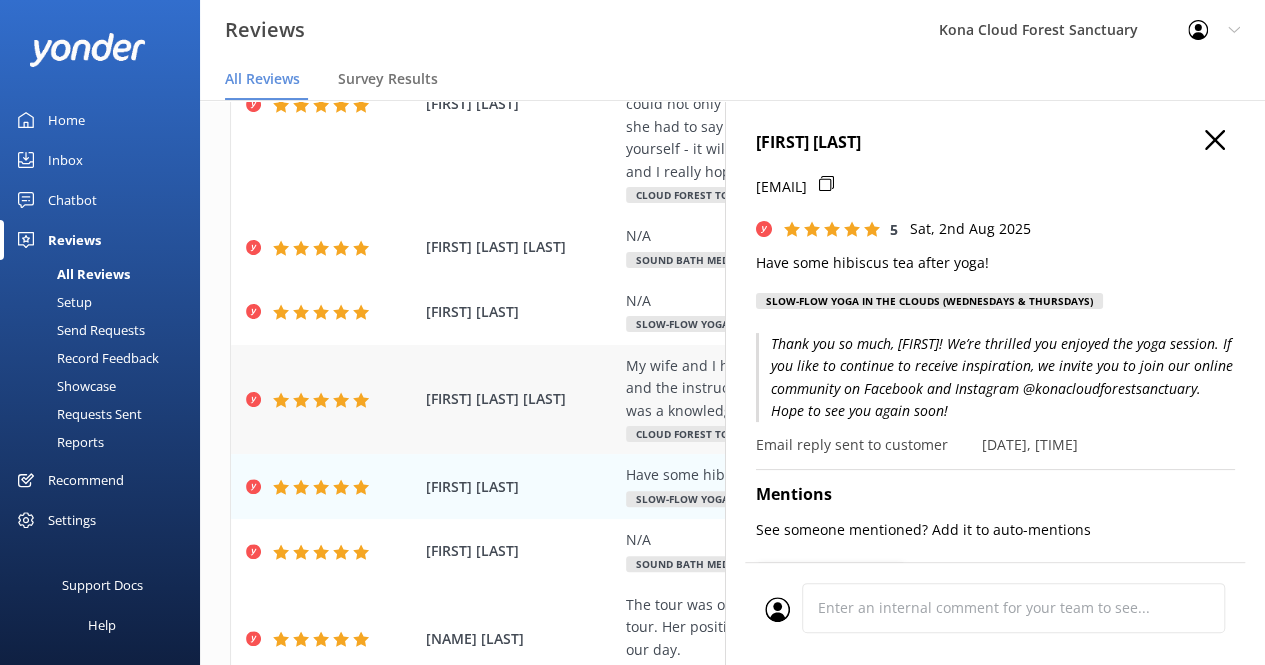 drag, startPoint x: 555, startPoint y: 461, endPoint x: 590, endPoint y: 439, distance: 41.340054 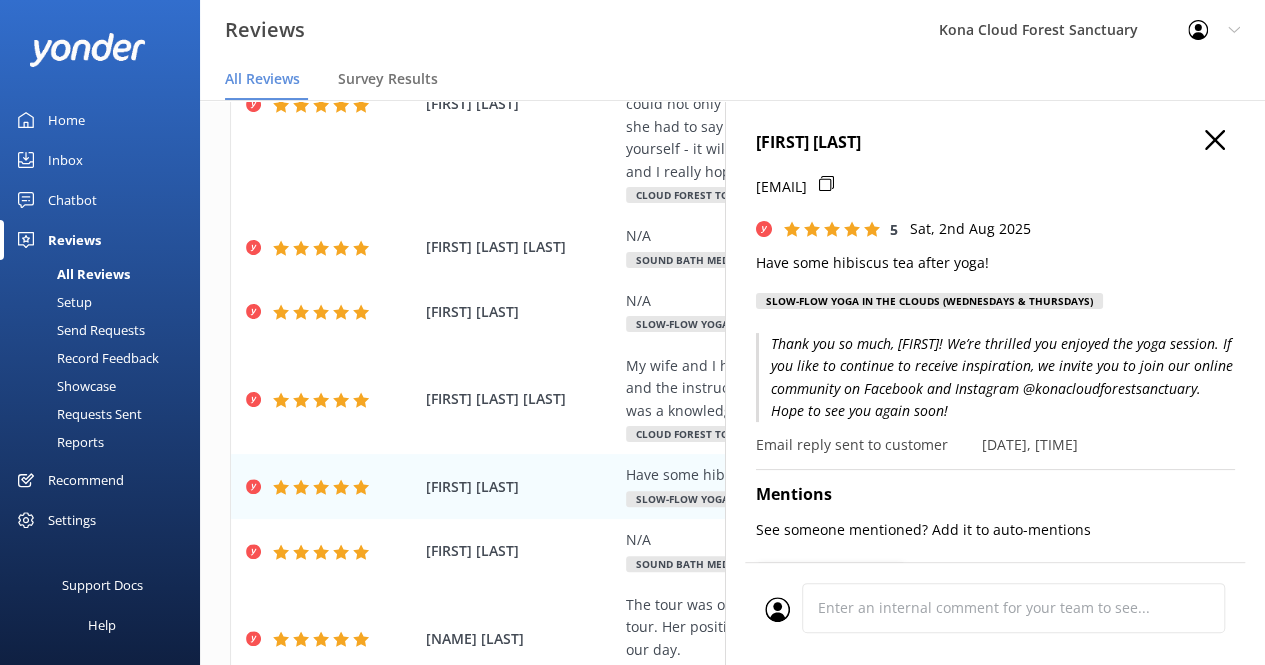 click 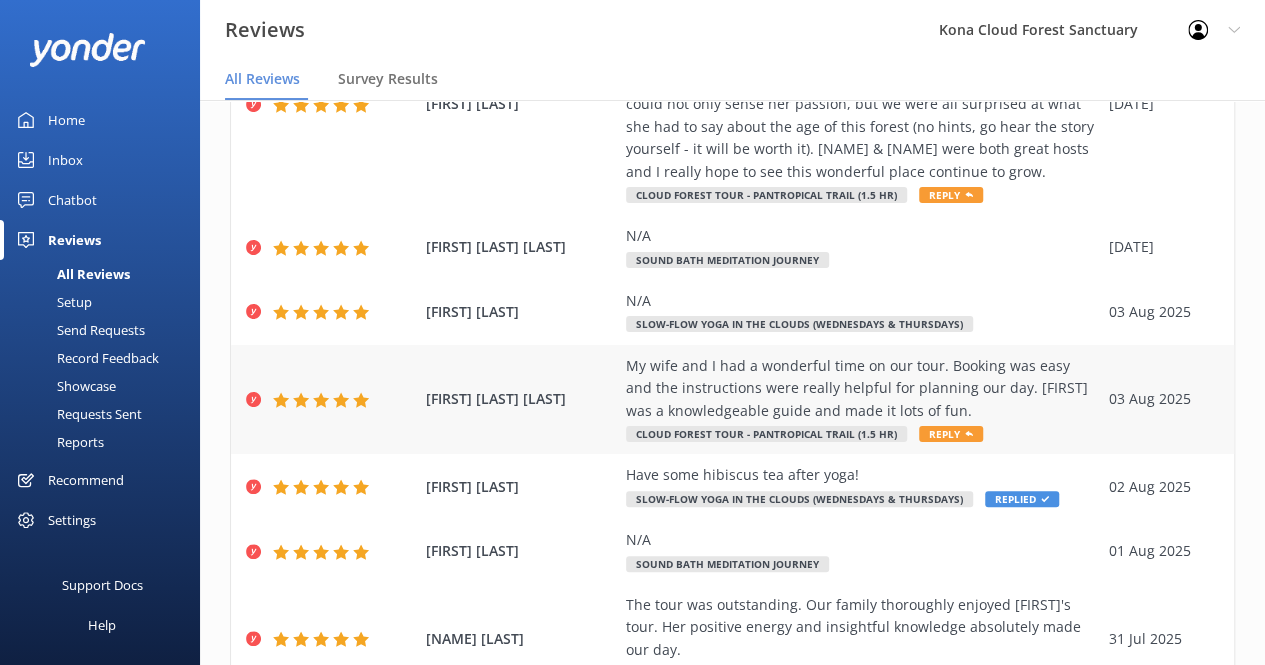 click on "My wife and I had a wonderful time on our tour. Booking was easy and the instructions were really helpful for planning our day. [FIRST] was a knowledgeable guide and made it lots of fun." at bounding box center (862, 388) 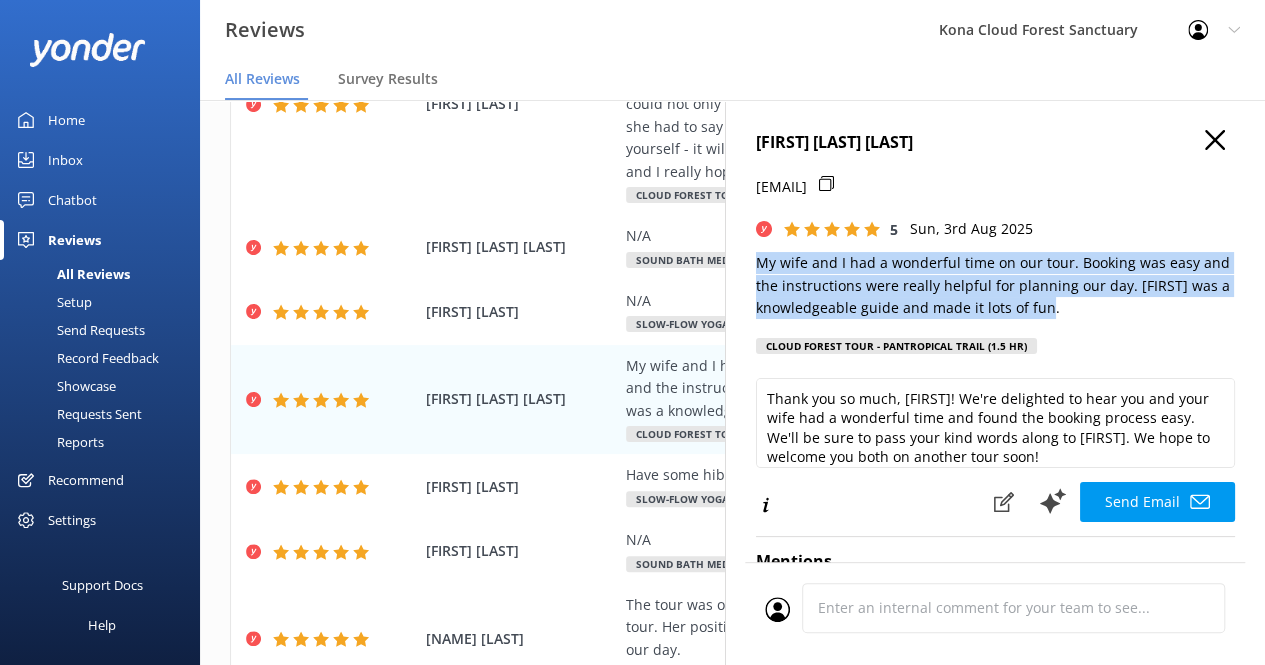 drag, startPoint x: 1070, startPoint y: 319, endPoint x: 744, endPoint y: 265, distance: 330.44214 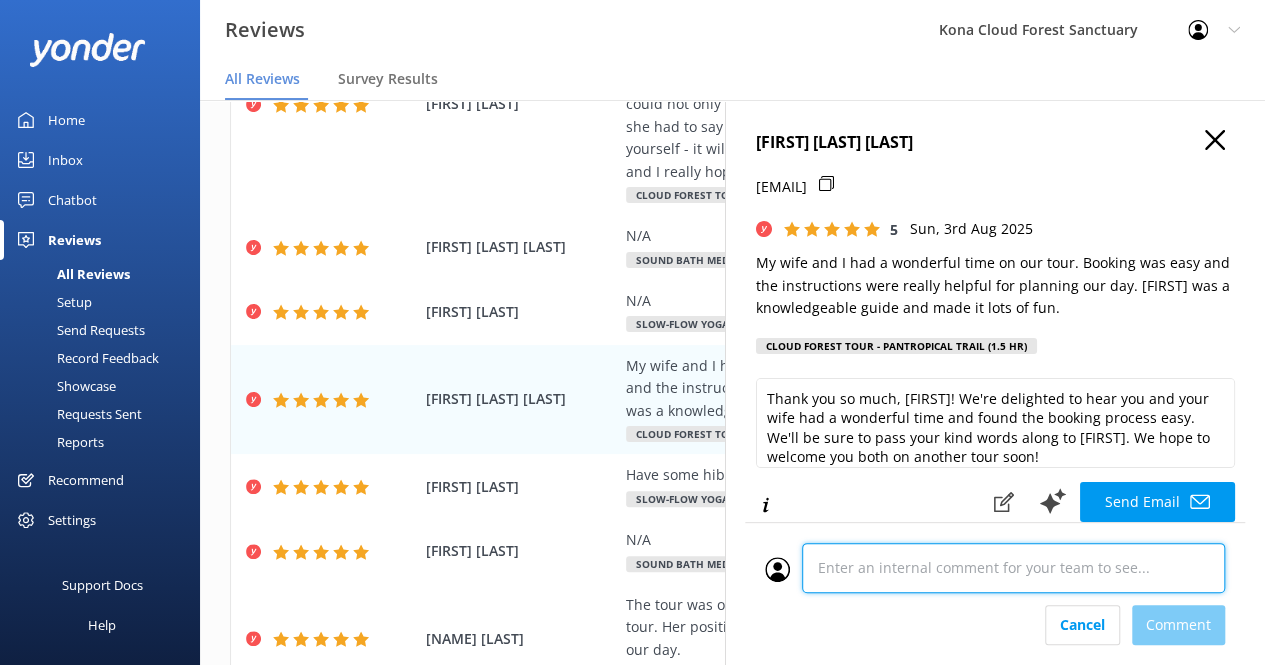 scroll, scrollTop: 503, scrollLeft: 0, axis: vertical 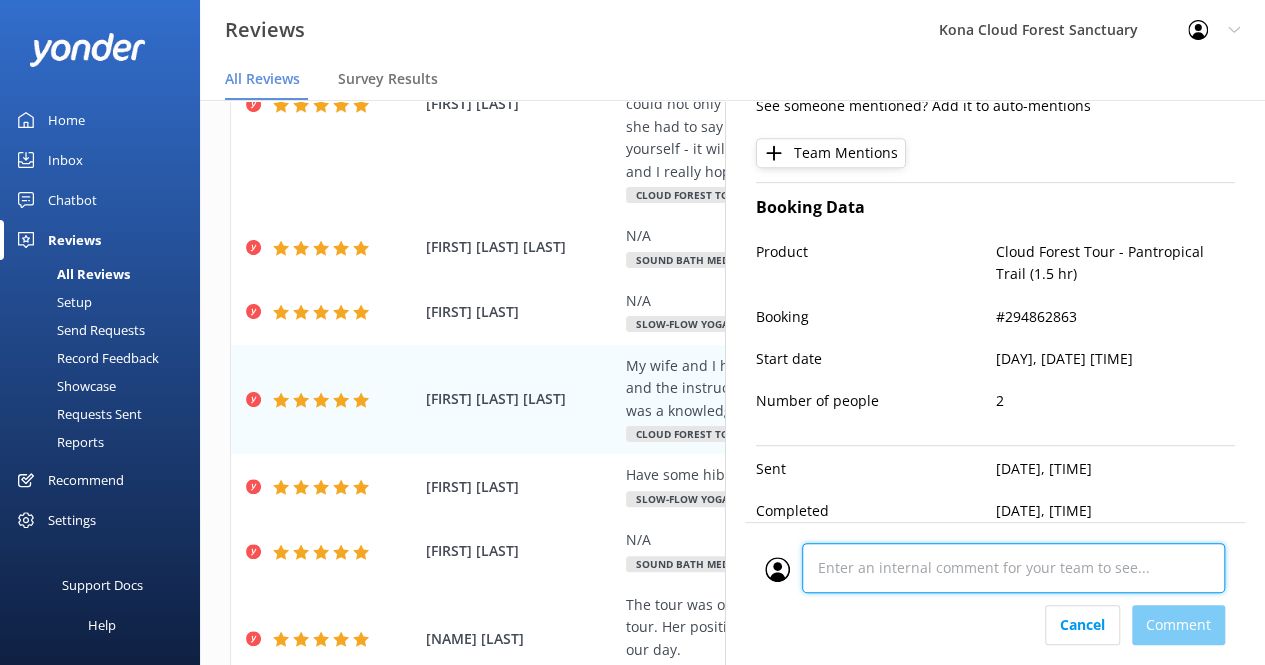 click on "Cancel Comment" at bounding box center (995, 593) 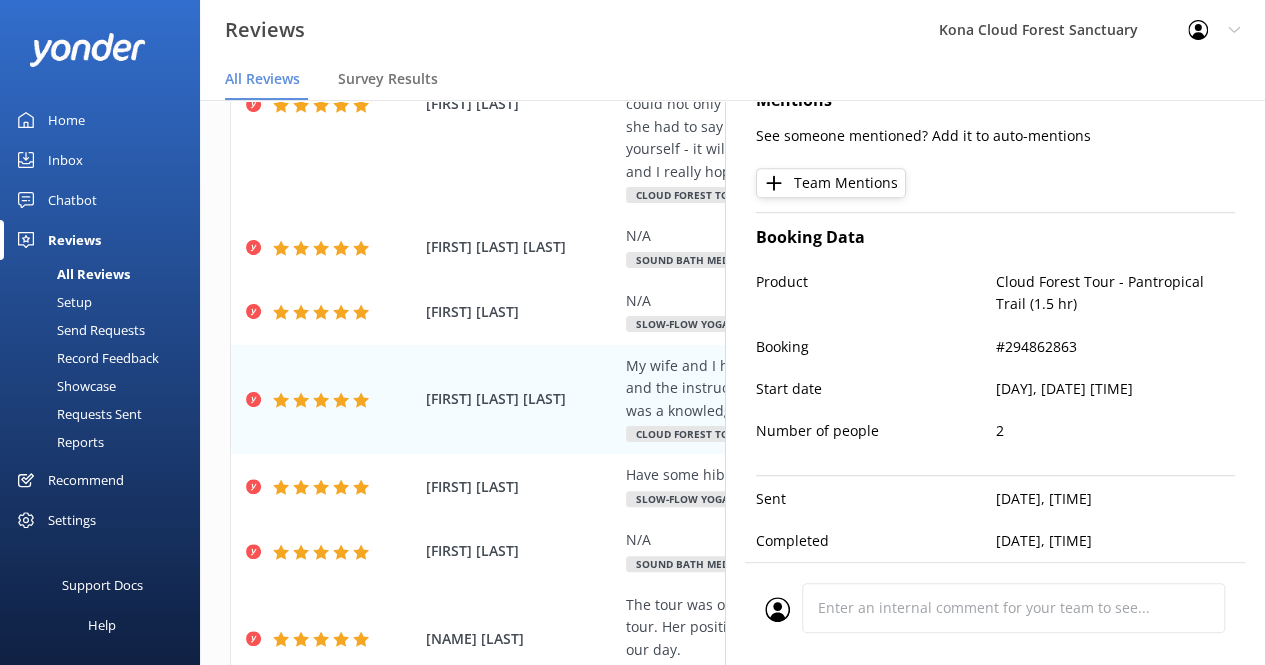 scroll, scrollTop: 473, scrollLeft: 0, axis: vertical 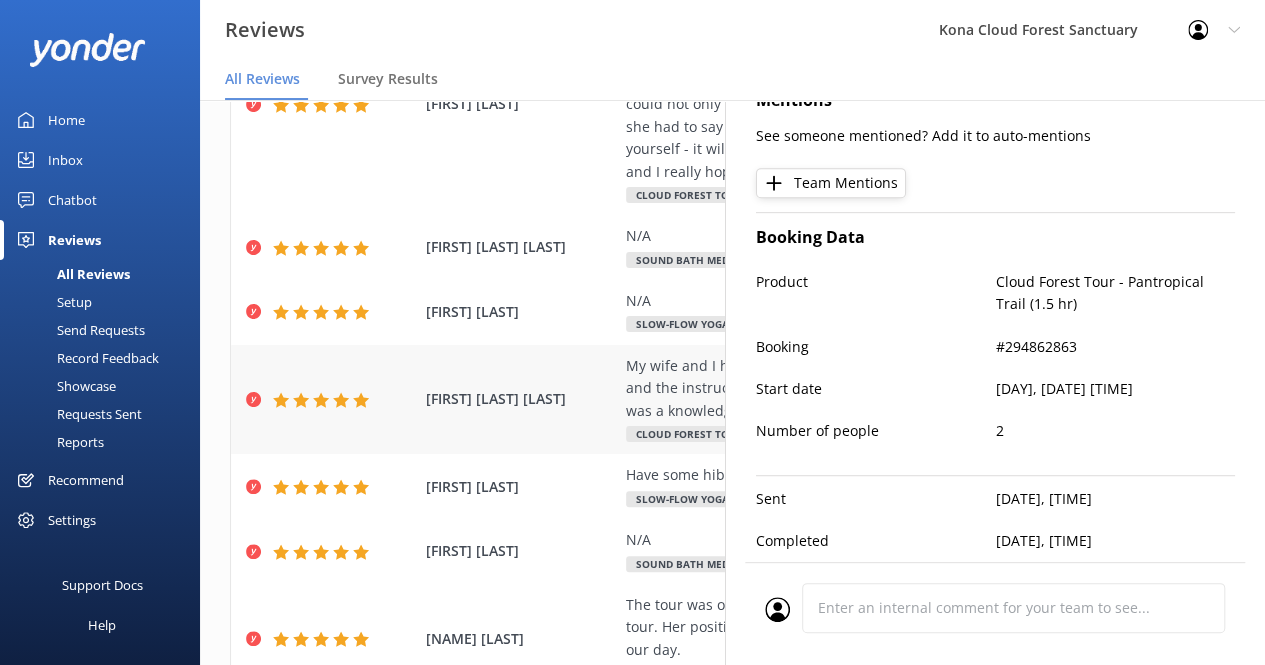 click on "[FIRST] [LAST] [LAST]" at bounding box center [521, 399] 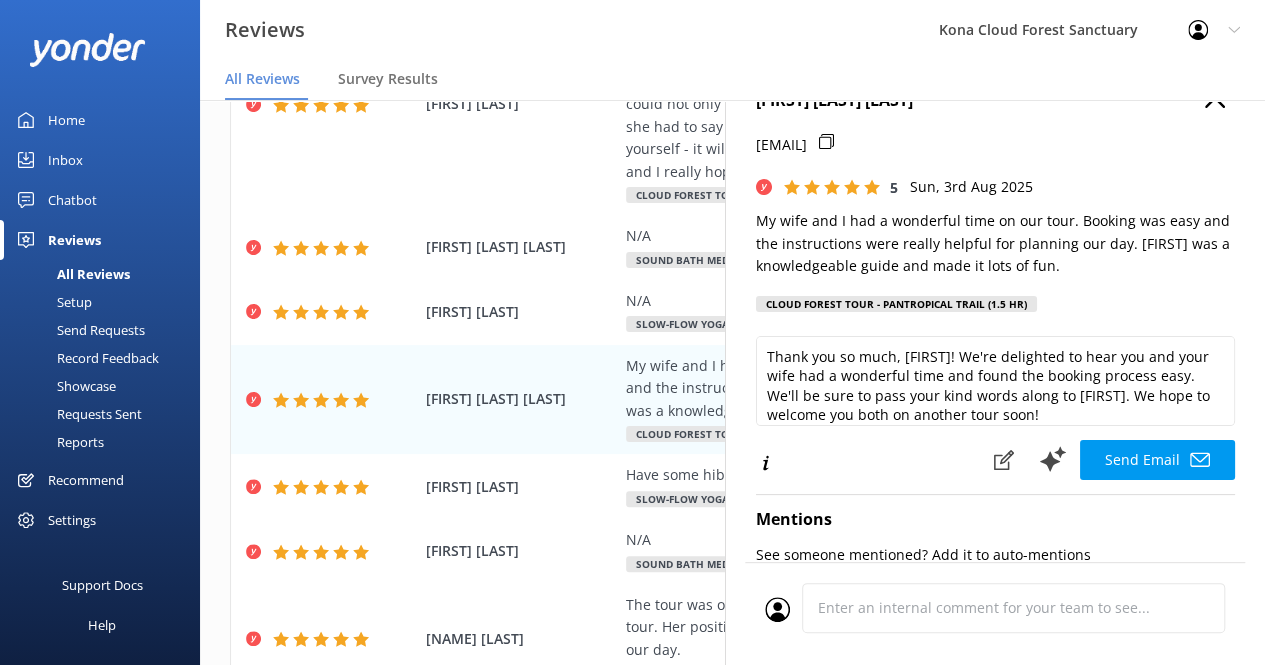 scroll, scrollTop: 39, scrollLeft: 0, axis: vertical 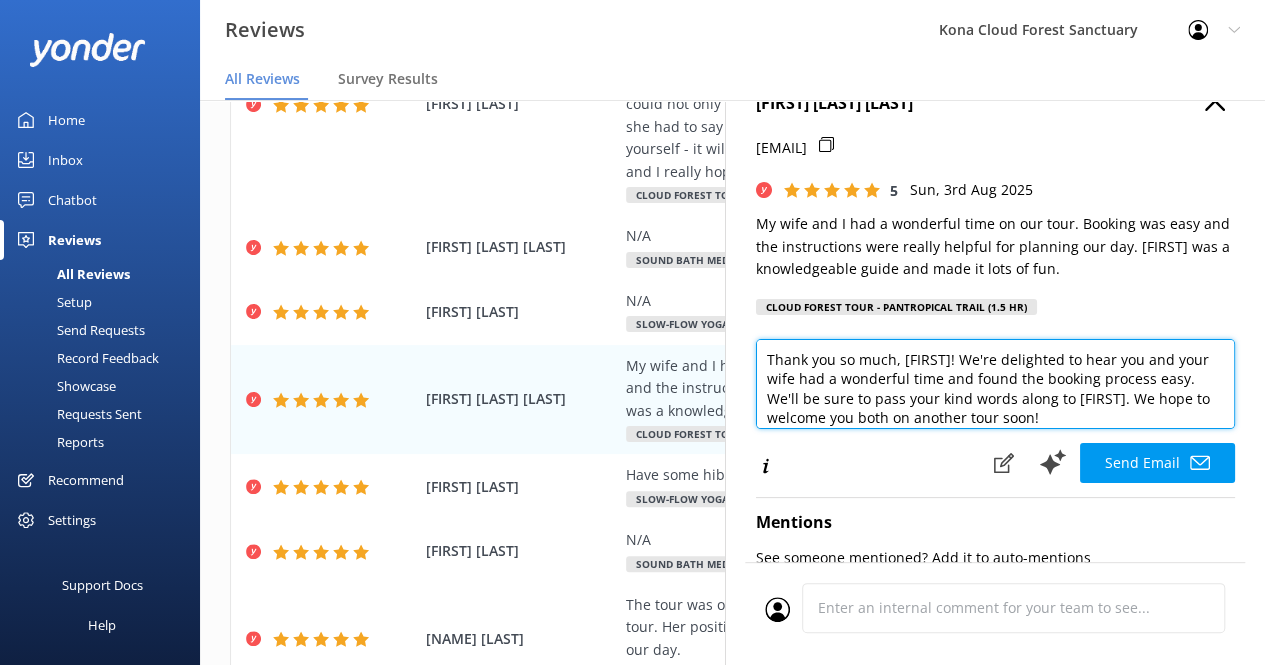 click on "Thank you so much, [FIRST]! We're delighted to hear you and your wife had a wonderful time and found the booking process easy. We'll be sure to pass your kind words along to [FIRST]. We hope to welcome you both on another tour soon!" at bounding box center [995, 384] 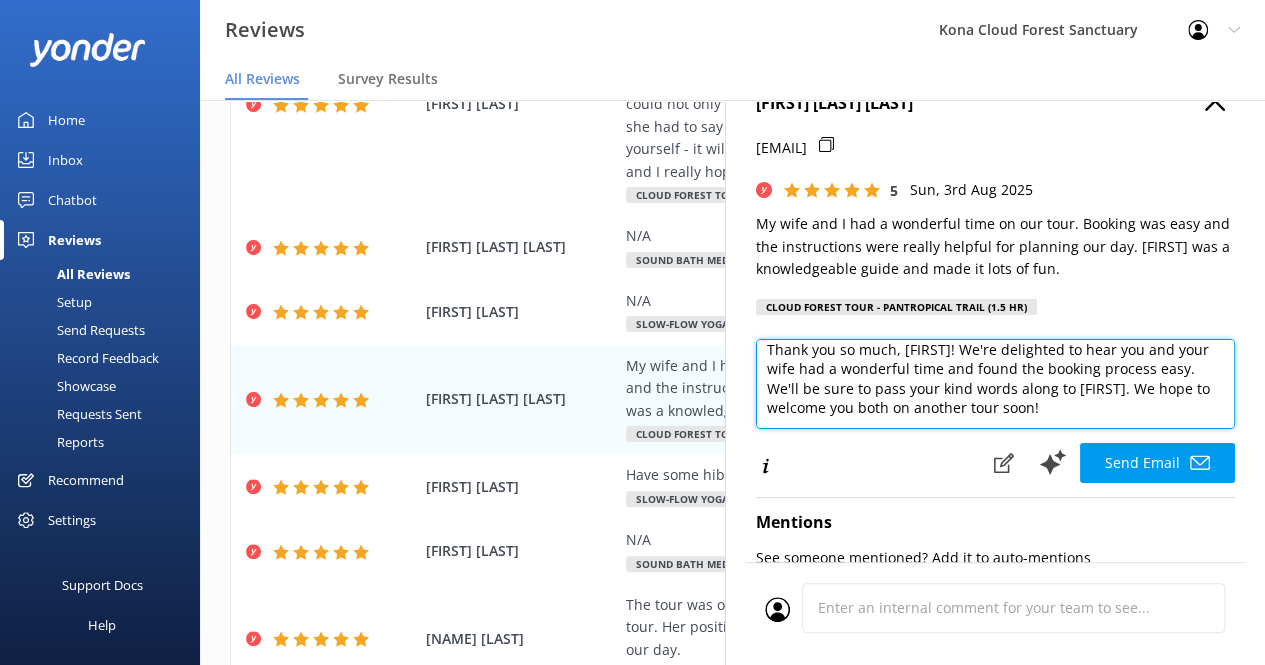 drag, startPoint x: 967, startPoint y: 376, endPoint x: 1068, endPoint y: 403, distance: 104.54664 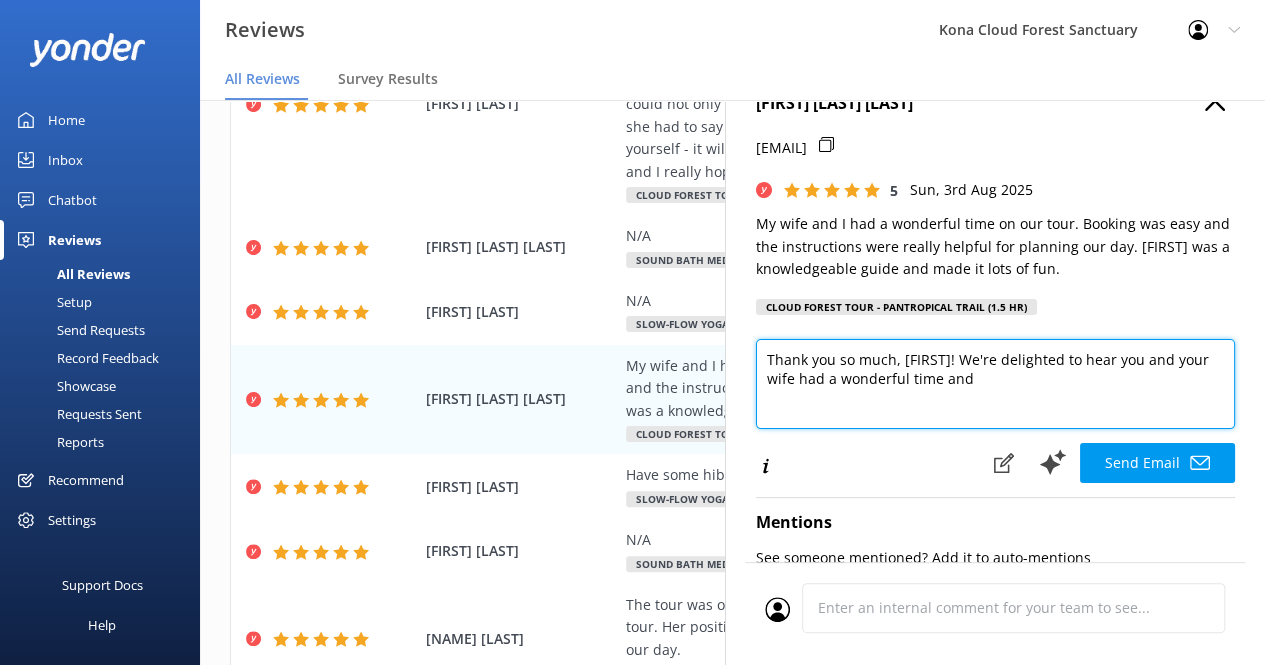 scroll, scrollTop: 0, scrollLeft: 0, axis: both 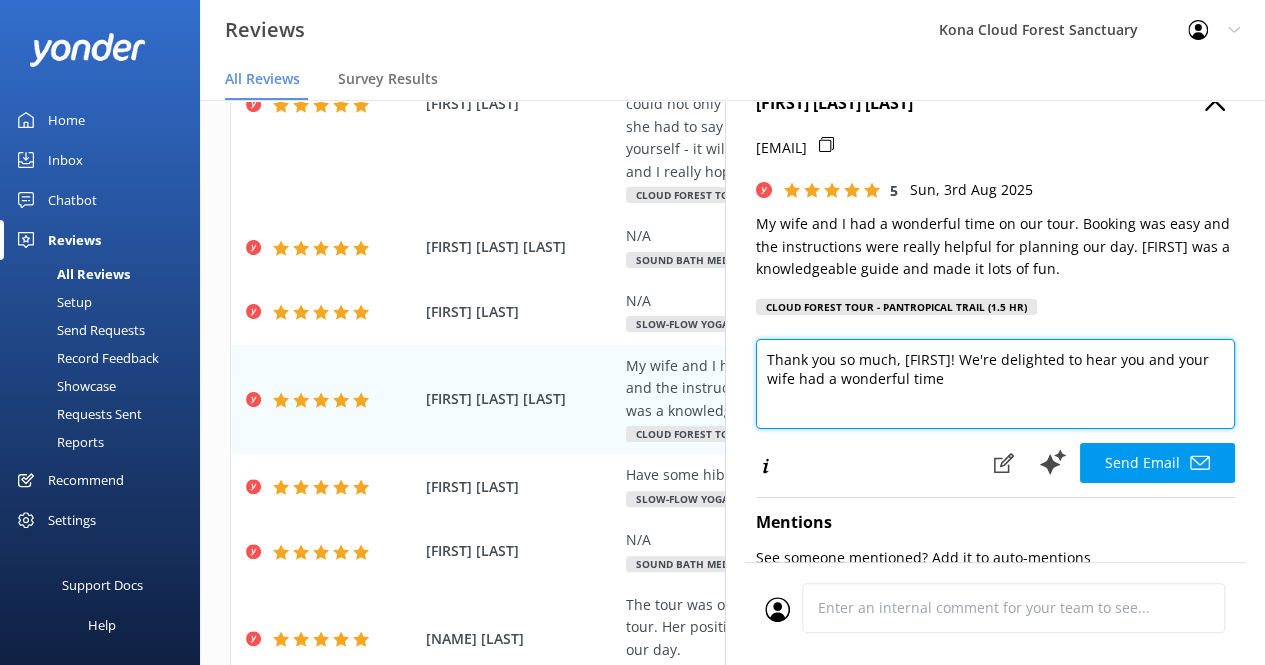 click on "Thank you so much, [FIRST]! We're delighted to hear you and your wife had a wonderful time" at bounding box center [995, 384] 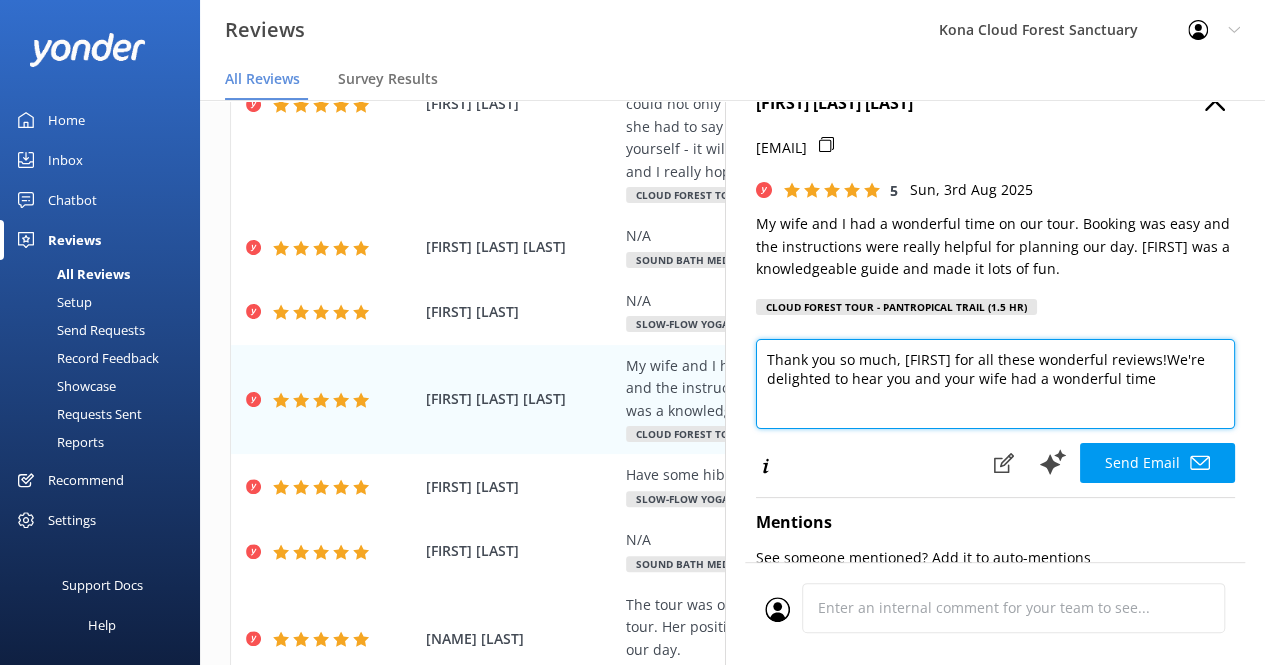 click on "Thank you so much, [FIRST] for all these wonderful reviews!We're delighted to hear you and your wife had a wonderful time" at bounding box center [995, 384] 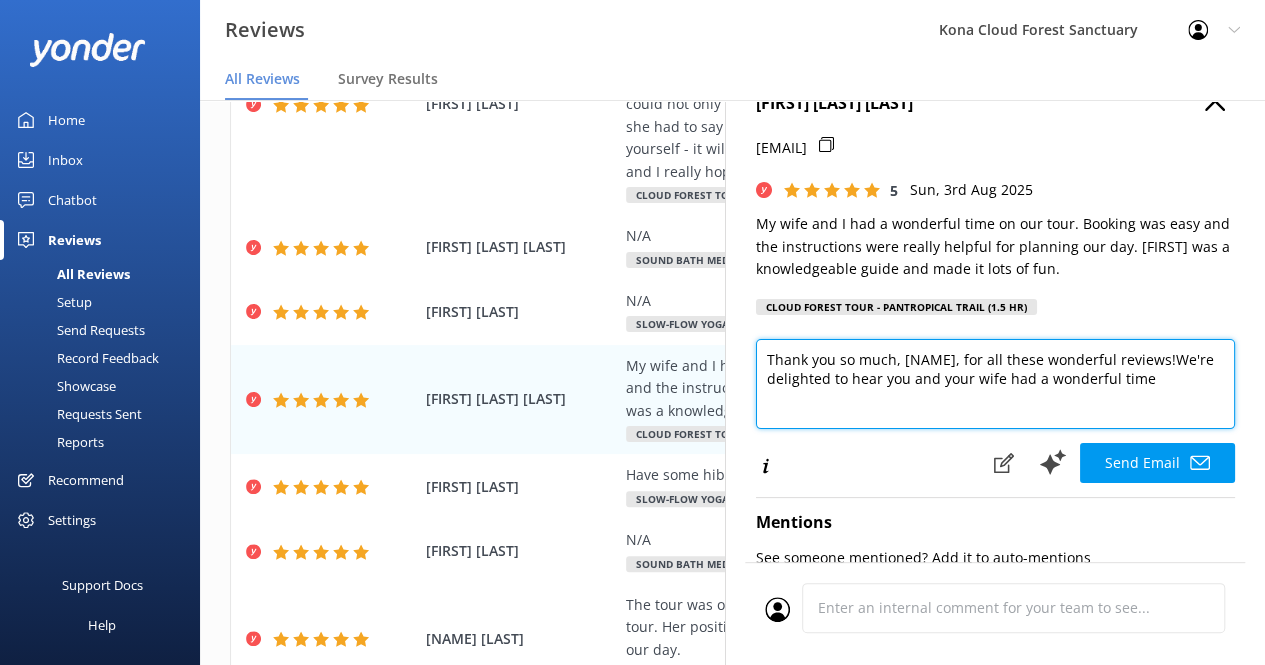 click on "Thank you so much, [NAME], for all these wonderful reviews!We're delighted to hear you and your wife had a wonderful time" at bounding box center (995, 384) 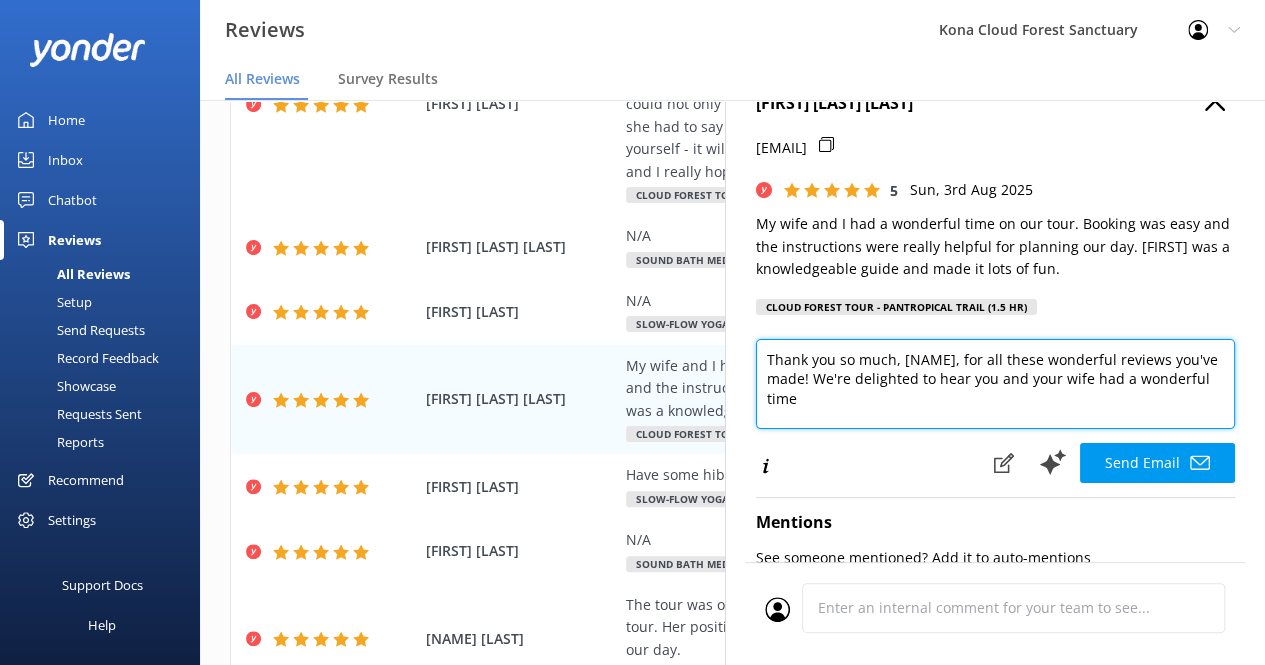 click on "Thank you so much, [NAME], for all these wonderful reviews you've made! We're delighted to hear you and your wife had a wonderful time" at bounding box center [995, 384] 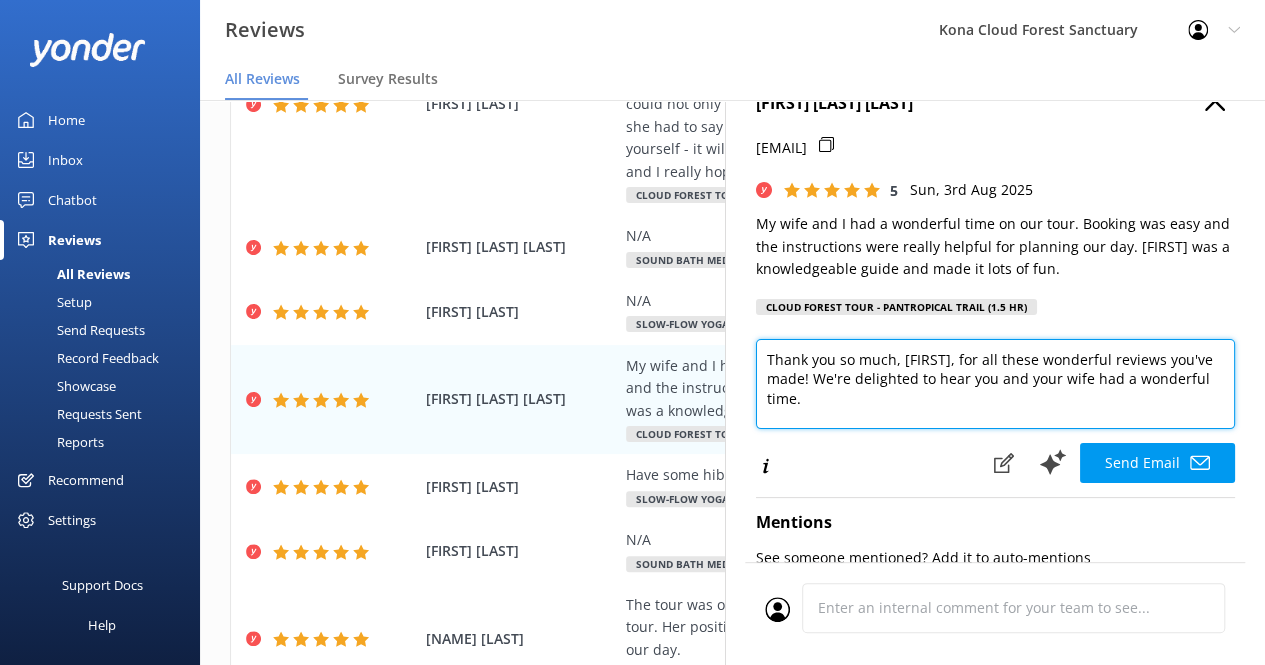 paste on "We’d love to welcome you back on a sunnier day so you can capture all those photos you missed. Be sure to ask us about our discounts for returning visitors!
Mahalo for your kind words, and we hope to see you again soon!" 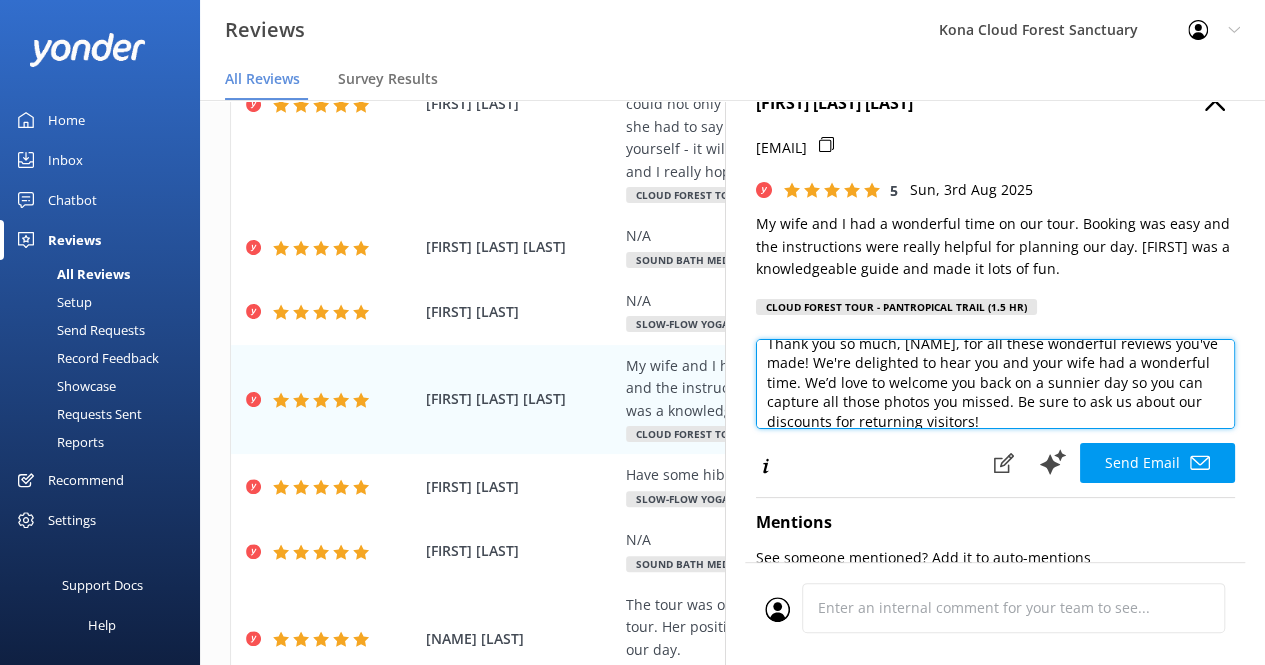 scroll, scrollTop: 15, scrollLeft: 0, axis: vertical 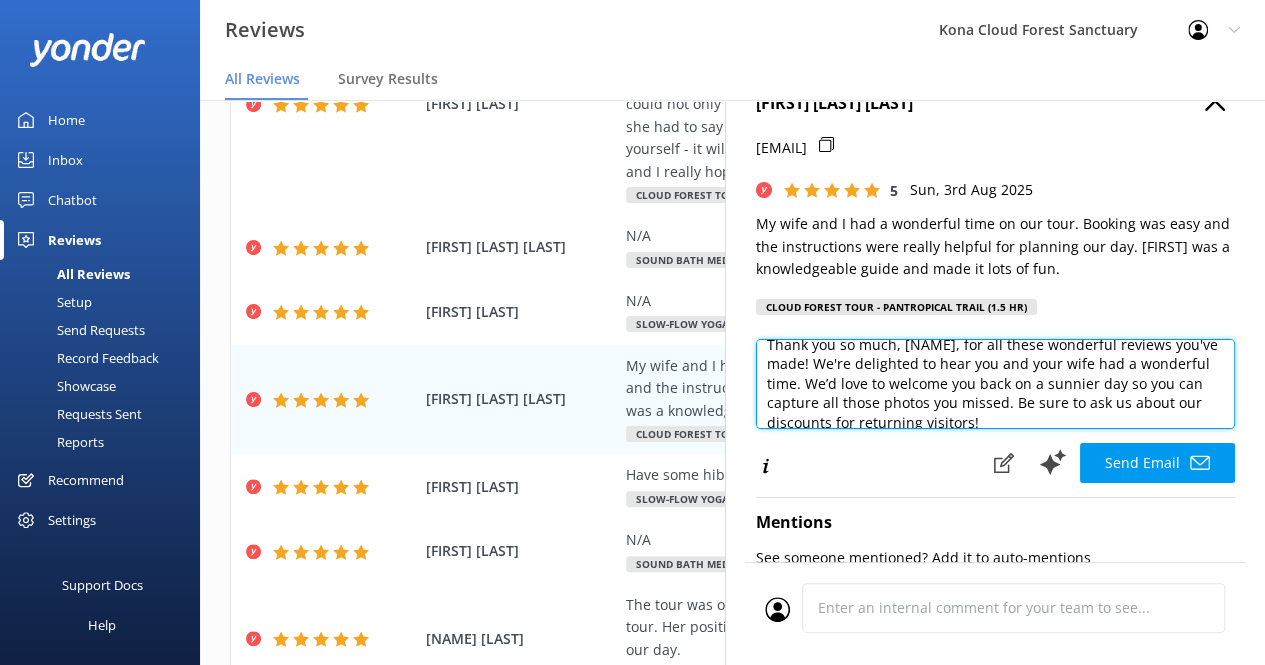 drag, startPoint x: 1083, startPoint y: 385, endPoint x: 1081, endPoint y: 412, distance: 27.073973 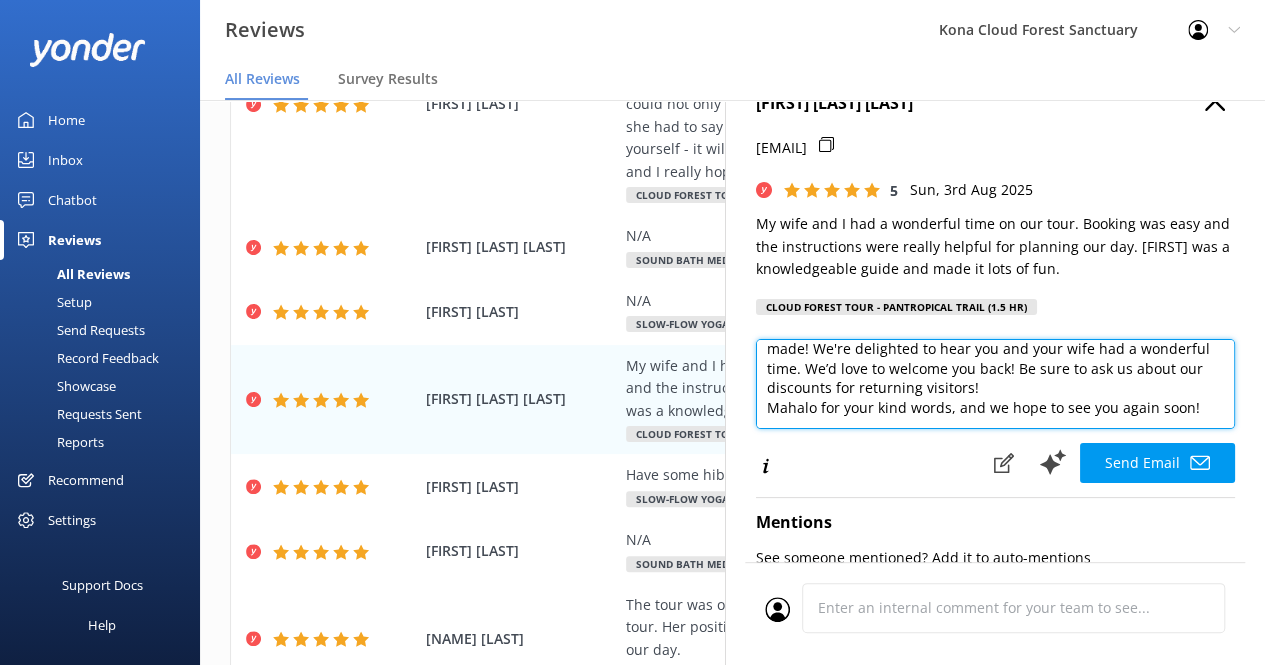 scroll, scrollTop: 48, scrollLeft: 0, axis: vertical 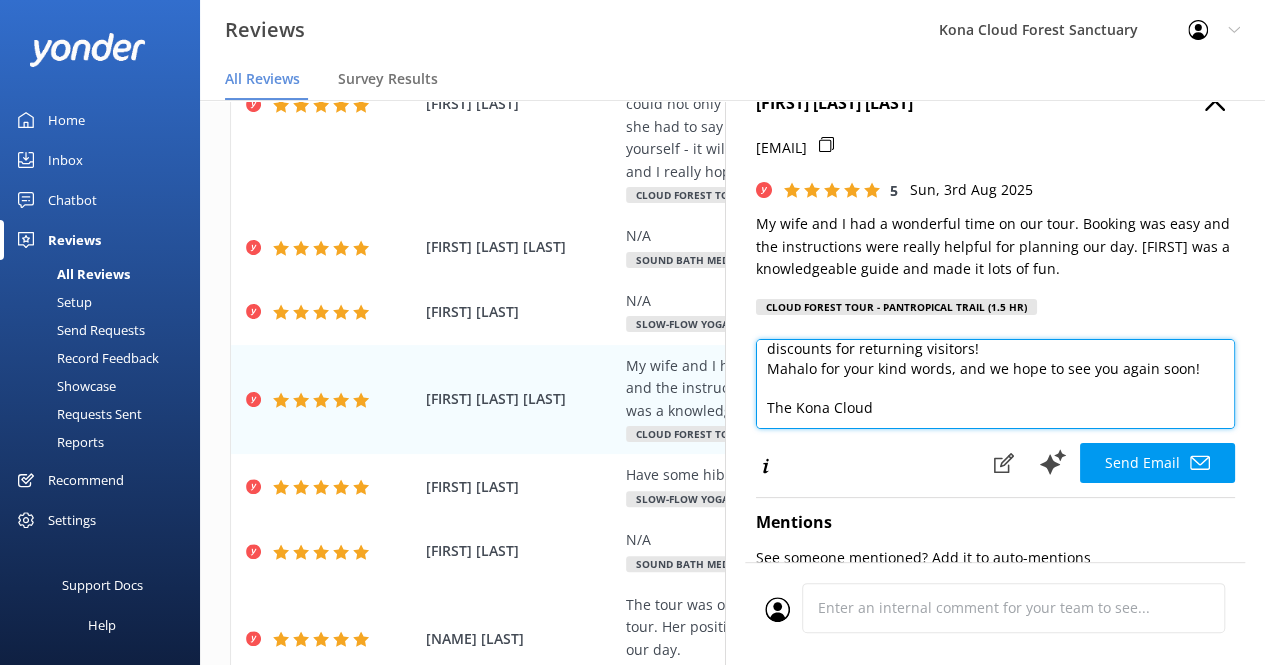 drag, startPoint x: 796, startPoint y: 424, endPoint x: 944, endPoint y: 431, distance: 148.16545 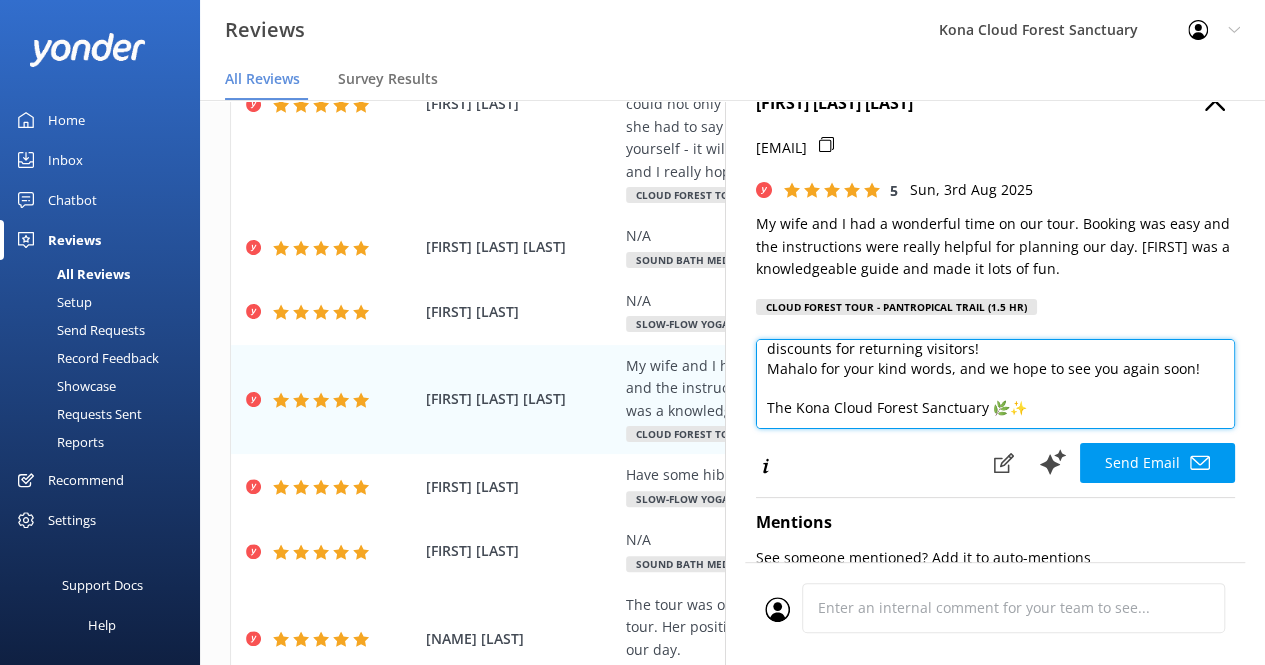 scroll, scrollTop: 68, scrollLeft: 0, axis: vertical 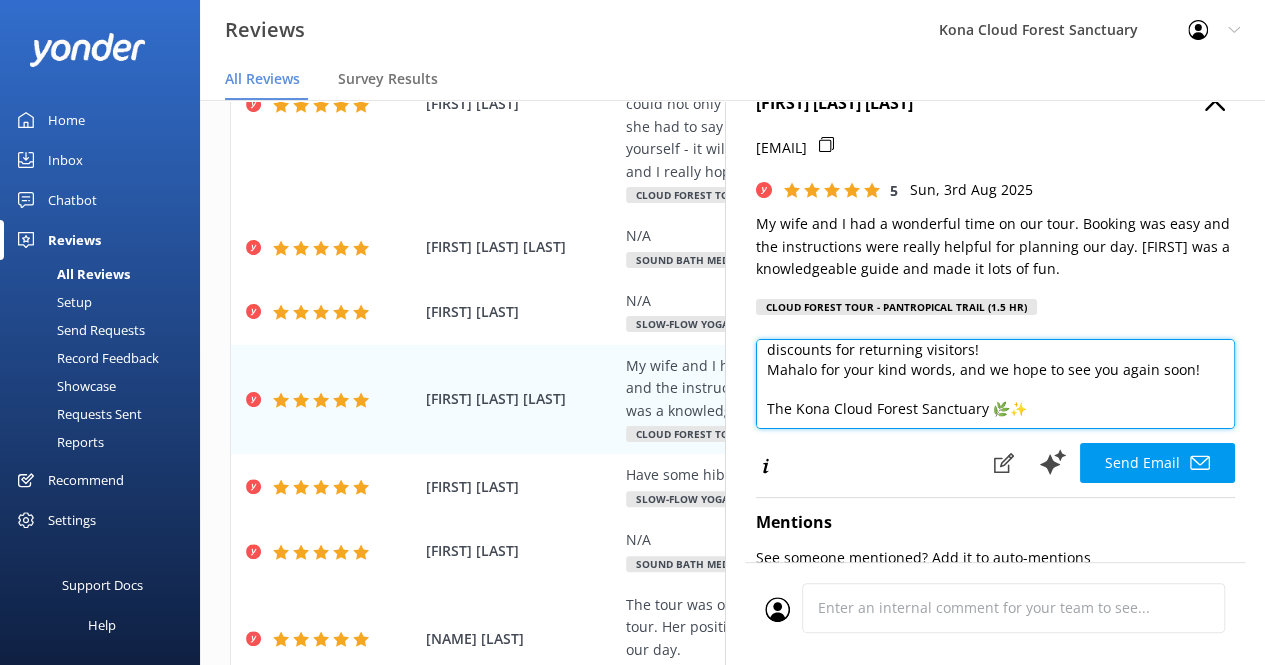 drag, startPoint x: 990, startPoint y: 407, endPoint x: 1103, endPoint y: 357, distance: 123.567795 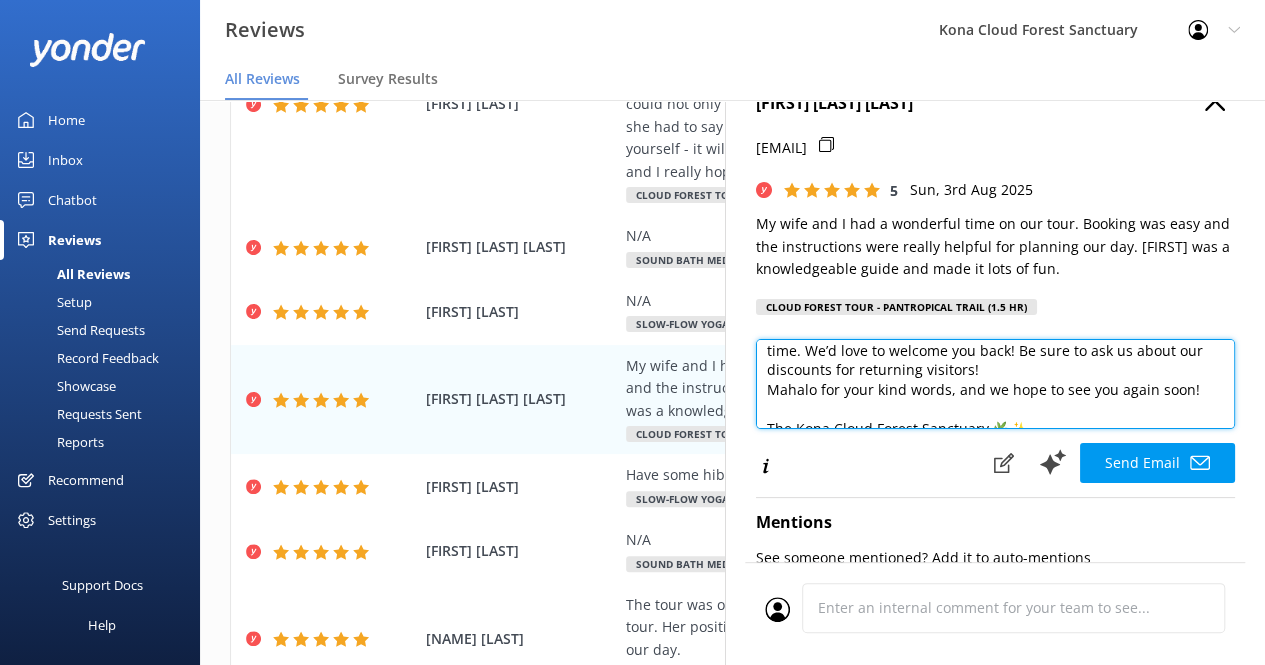 scroll, scrollTop: 68, scrollLeft: 0, axis: vertical 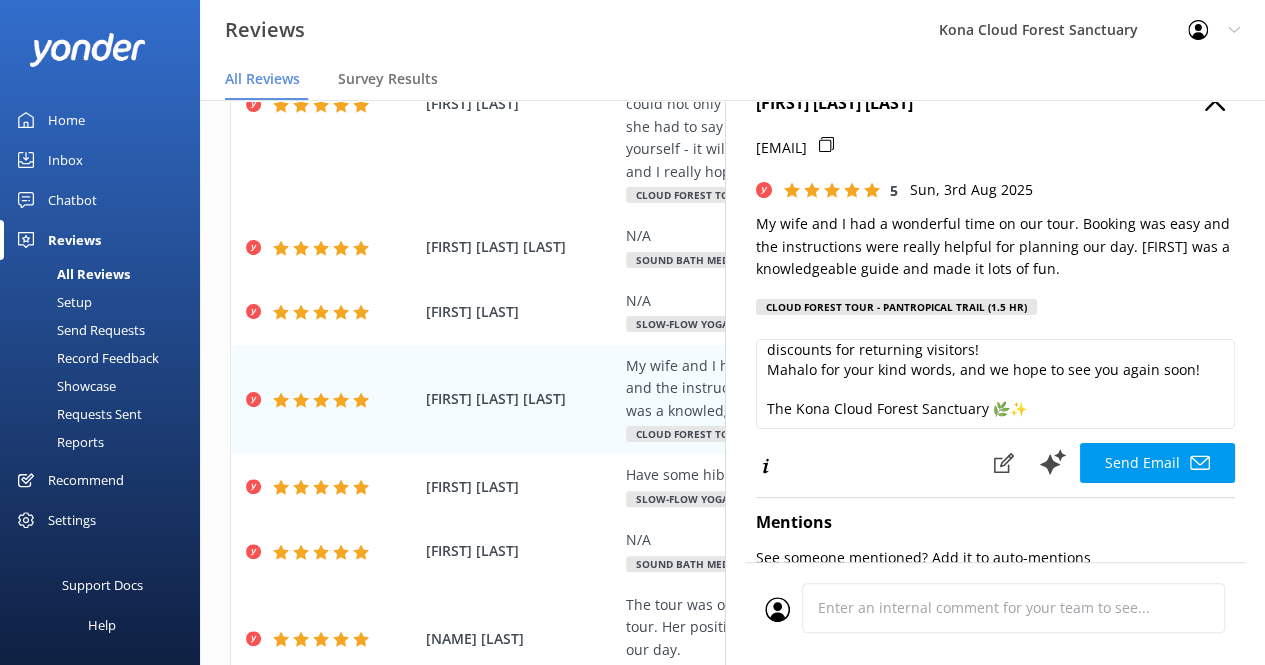click on "Thank you so much, [NAME], for all these wonderful reviews you've made! We're delighted to hear you and your wife had a wonderful time. We’d love to welcome you back! Be sure to ask us about our discounts for returning visitors!
Mahalo for your kind words, and we hope to see you again soon!
The Kona Cloud Forest Sanctuary 🌿✨" at bounding box center [995, 391] 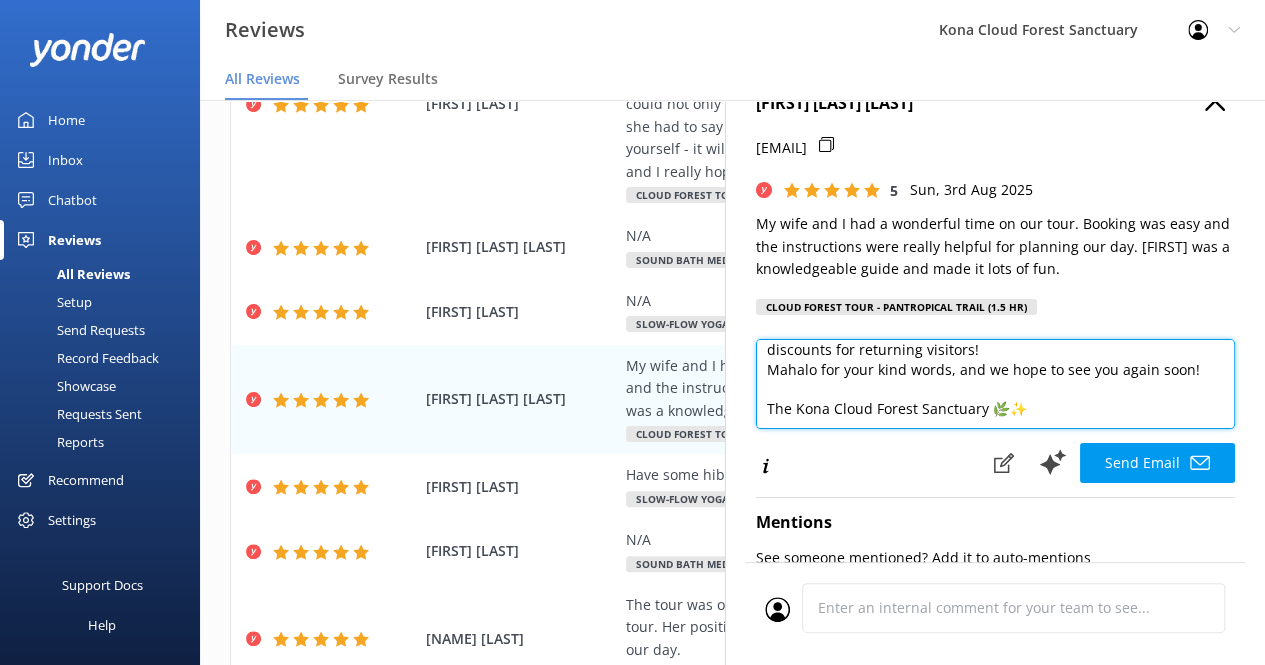 click on "Thank you so much, [NAME], for all these wonderful reviews you've made! We're delighted to hear you and your wife had a wonderful time. We’d love to welcome you back! Be sure to ask us about our discounts for returning visitors!
Mahalo for your kind words, and we hope to see you again soon!
The Kona Cloud Forest Sanctuary 🌿✨" at bounding box center [995, 384] 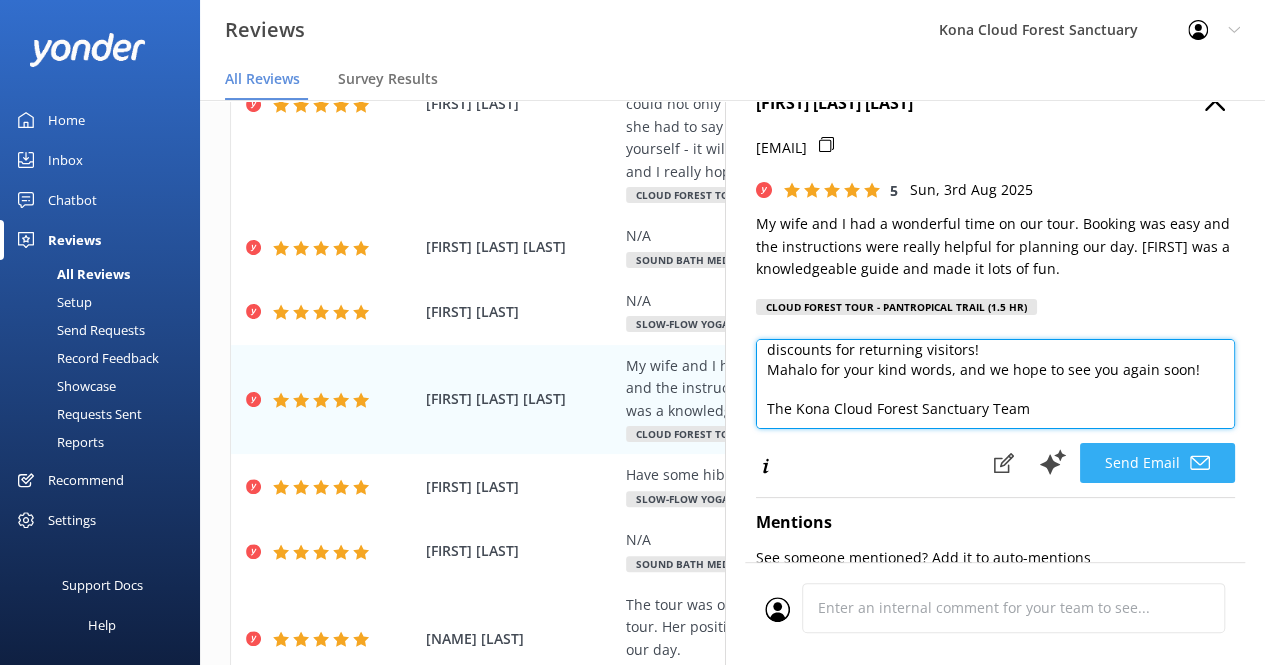 type on "Thank you so much, [NAME], for all these wonderful reviews you've made! We're delighted to hear you and your wife had a wonderful time. We’d love to welcome you back! Be sure to ask us about our discounts for returning visitors!
Mahalo for your kind words, and we hope to see you again soon!
The Kona Cloud Forest Sanctuary Team" 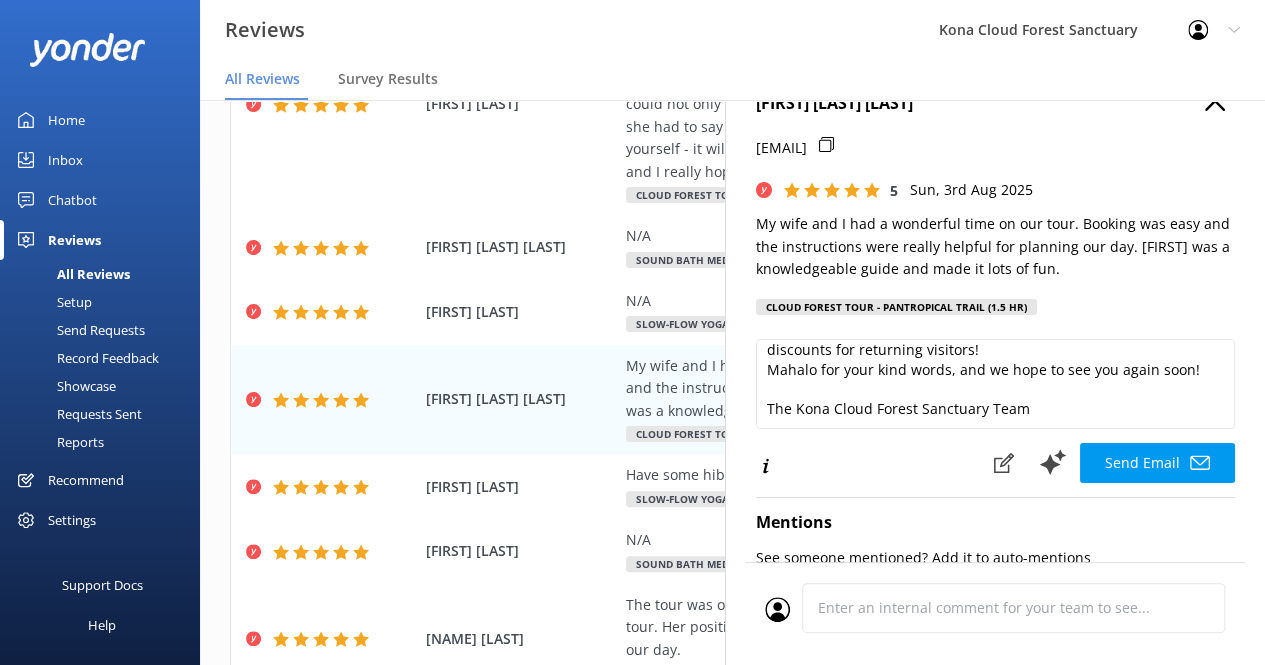 click on "Send Email" at bounding box center [1157, 463] 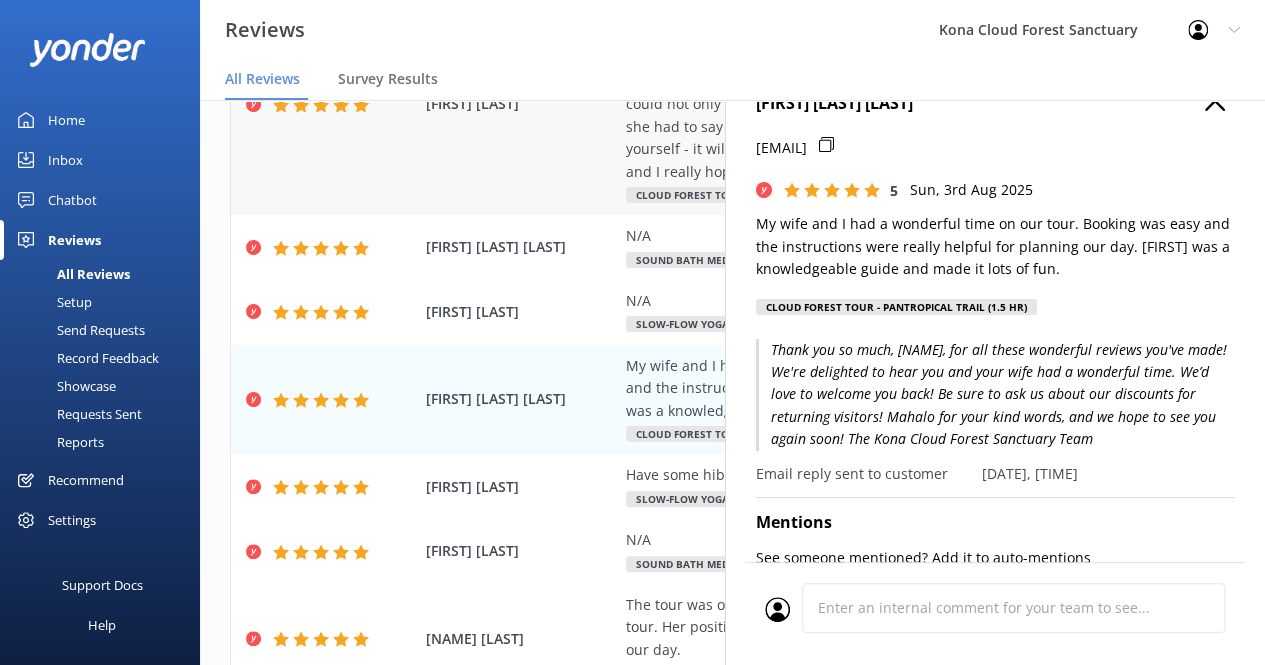 click on "[NAME] [LAST] The visit to the cloud sanctuary was the highlight of my visit to the big island. Staying at a resort, I was surrounded by lava rock, but the trip up the mountain really opened up my experience. The story and education our group received from [NAME] was fantastic and we could not only sense her passion, but we were all surprised at what she had to say about the age of this forest (no hints, go hear the story yourself - it will be worth it). [NAME] & [NAME] were both great hosts and I really hope to see this wonderful place continue to grow. Cloud Forest Tour - Pantropical Trail (1.5 hr) Reply [DATE]" at bounding box center (732, 105) 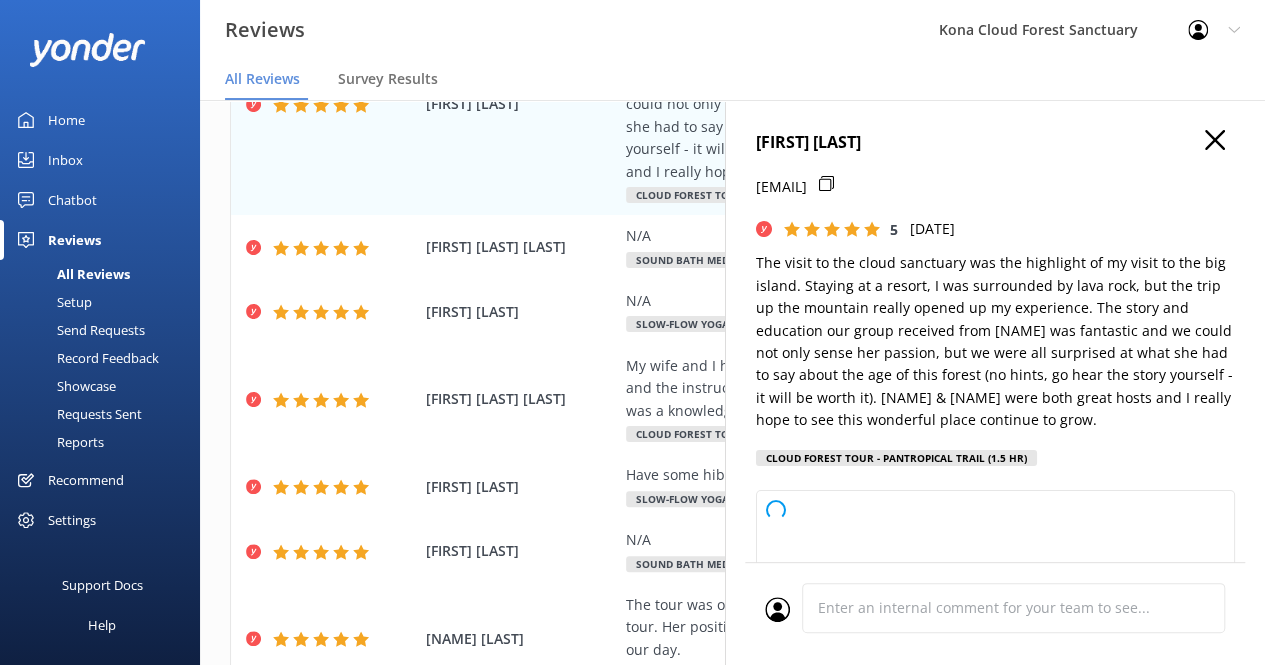 click 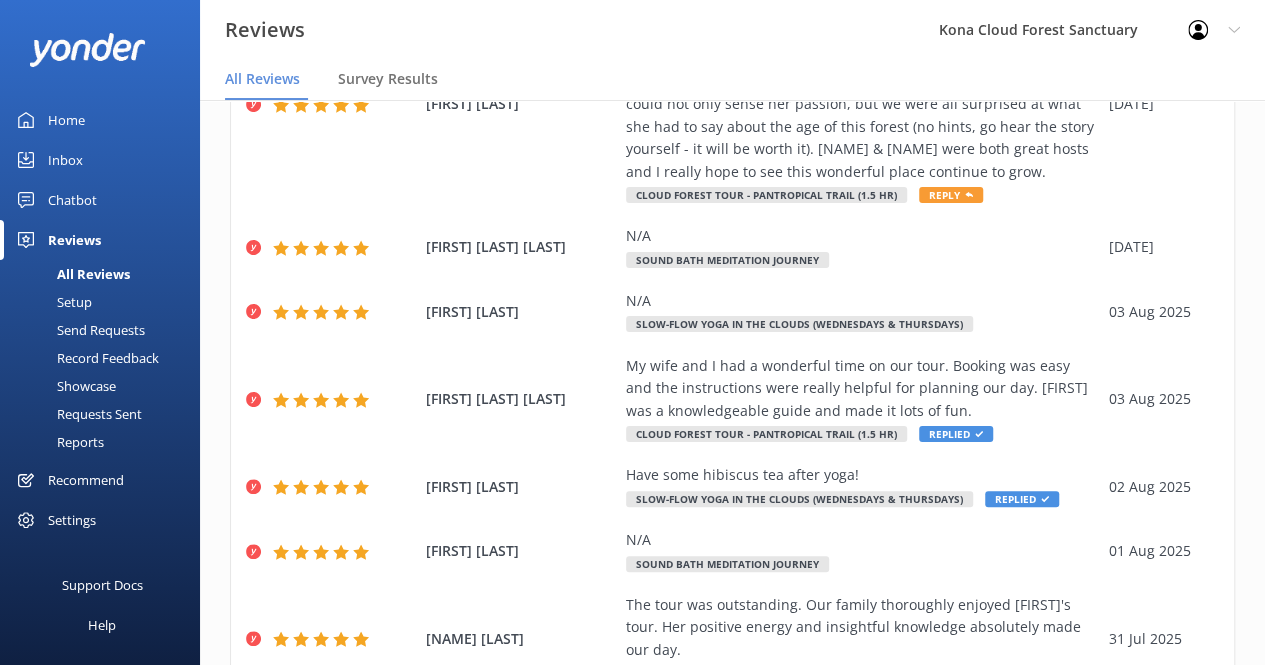 scroll, scrollTop: 0, scrollLeft: 0, axis: both 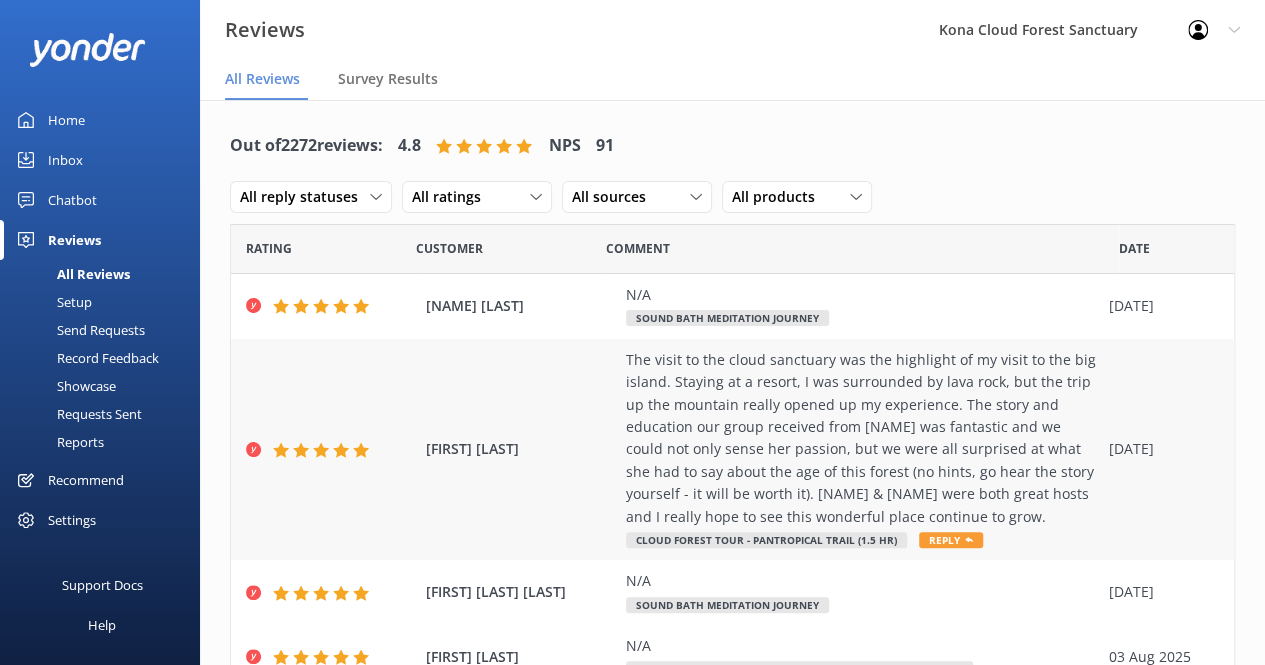 click on "The visit to the cloud sanctuary was the highlight of my visit to the big island. Staying at a resort, I was surrounded by lava rock, but the trip up the mountain really opened up my experience. The story and education our group received from [NAME] was fantastic and we could not only sense her passion, but we were all surprised at what she had to say about the age of this forest (no hints, go hear the story yourself - it will be worth it). [NAME] & [NAME] were both great hosts and I really hope to see this wonderful place continue to grow." at bounding box center [862, 438] 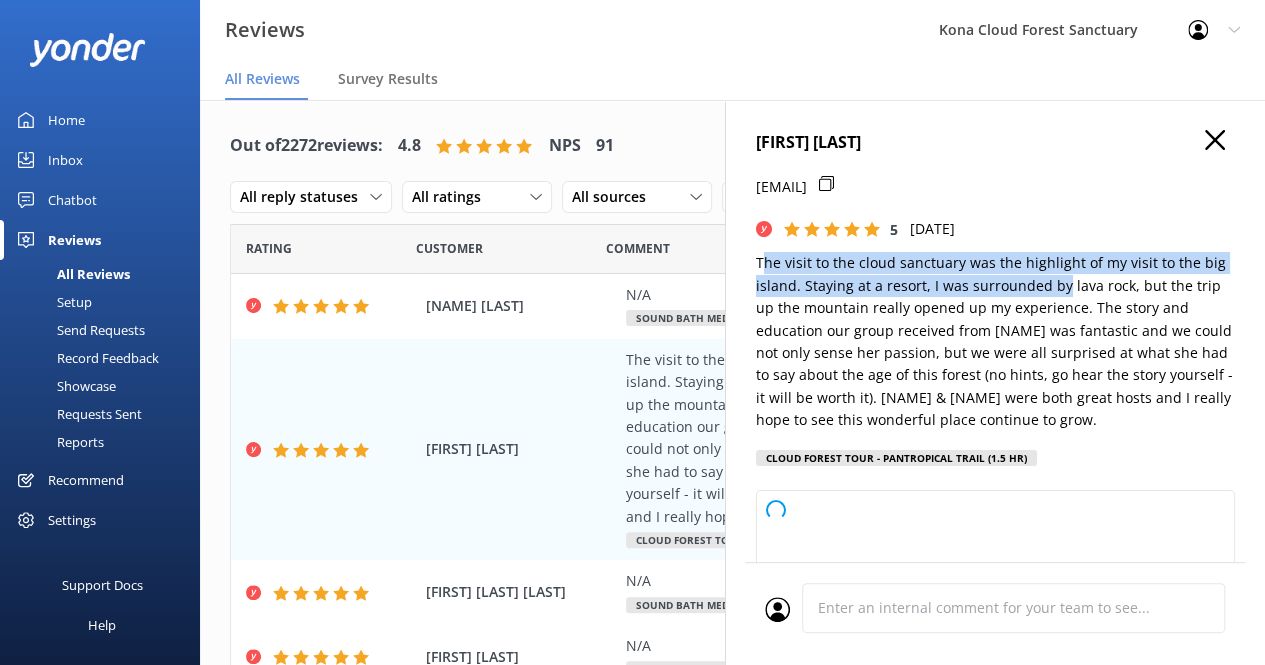 drag, startPoint x: 760, startPoint y: 262, endPoint x: 1048, endPoint y: 292, distance: 289.5583 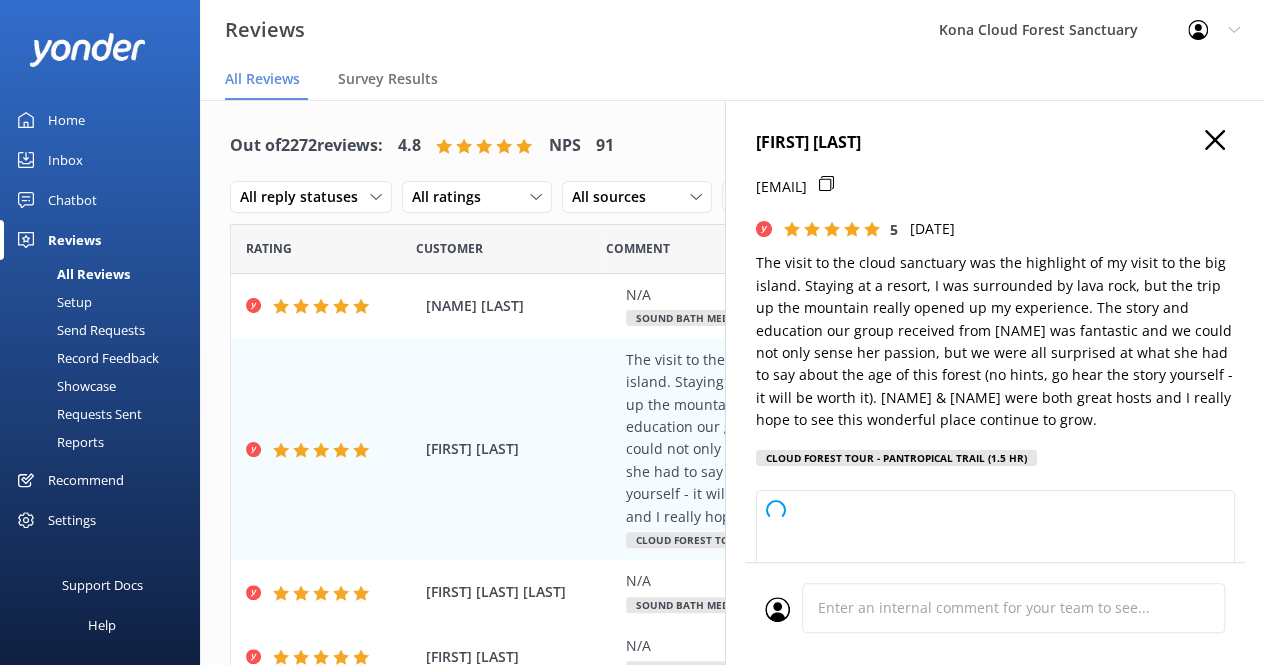 drag, startPoint x: 908, startPoint y: 309, endPoint x: 807, endPoint y: 303, distance: 101.17806 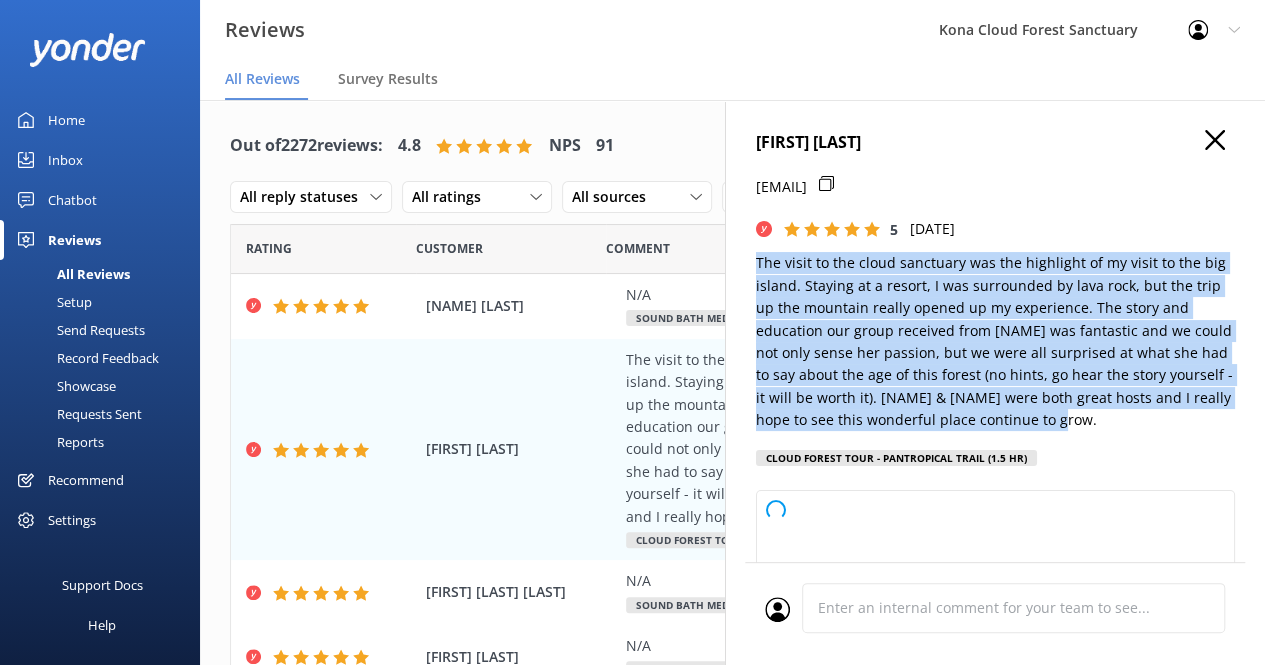 drag, startPoint x: 758, startPoint y: 261, endPoint x: 1115, endPoint y: 415, distance: 388.79944 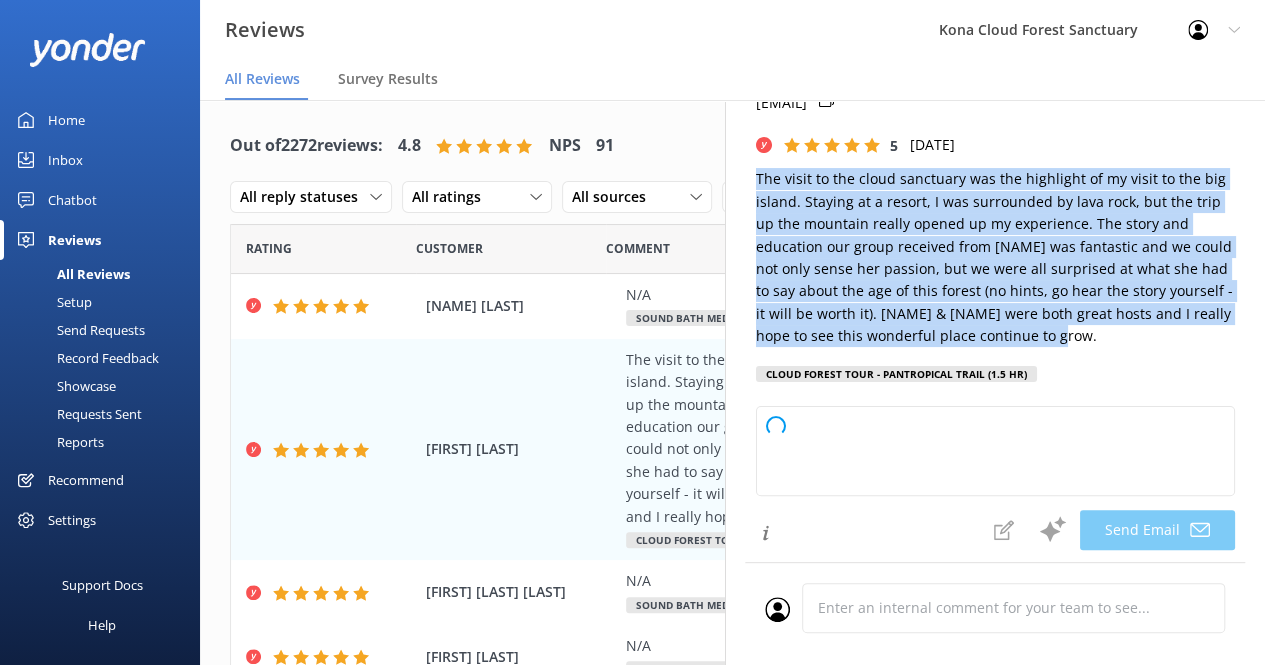 scroll, scrollTop: 84, scrollLeft: 0, axis: vertical 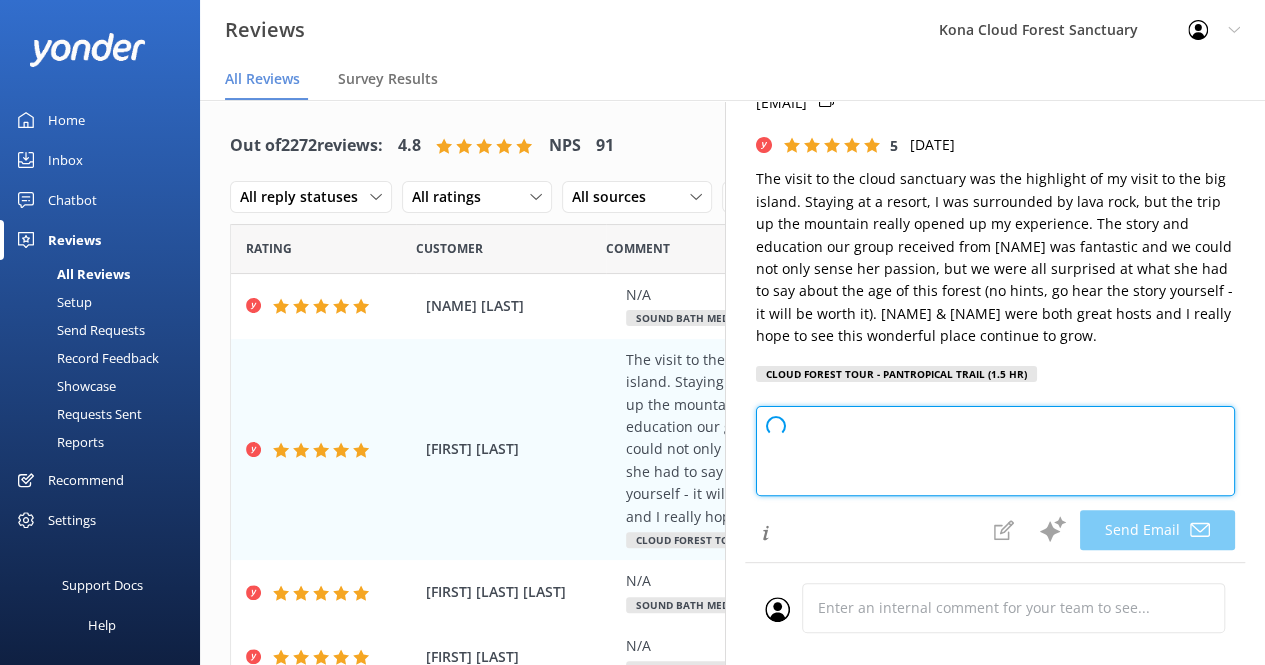 click at bounding box center [995, 451] 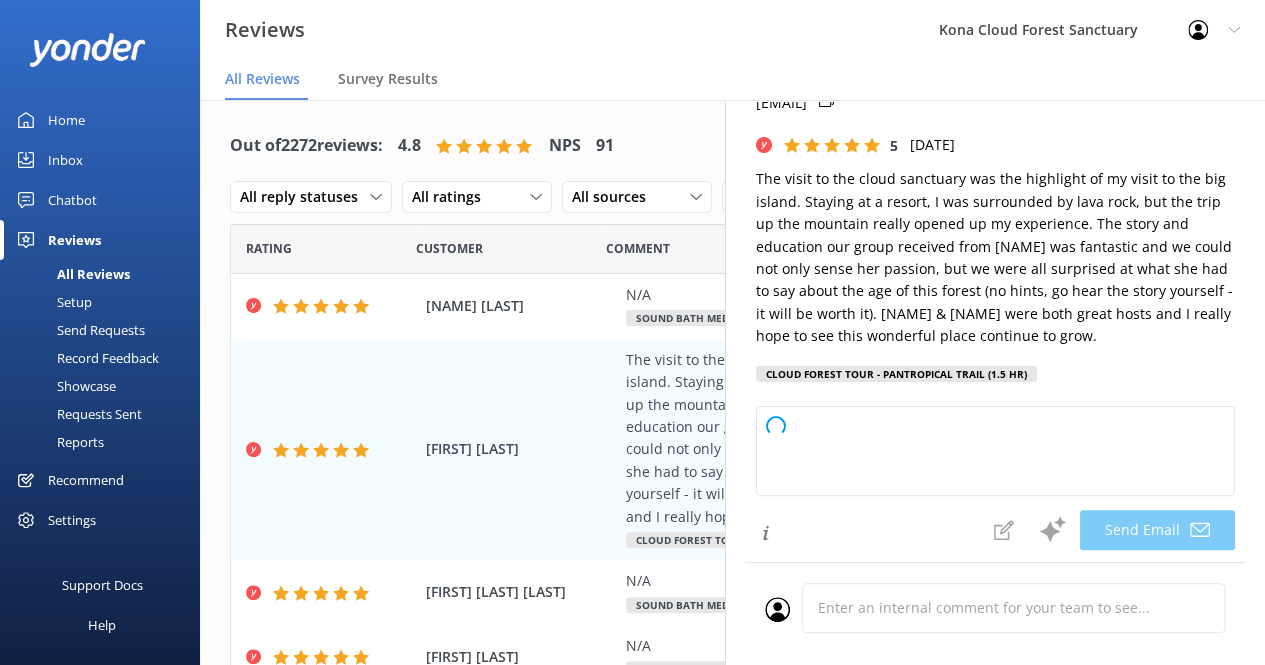 click on "The visit to the cloud sanctuary was the highlight of my visit to the big island. Staying at a resort, I was surrounded by lava rock, but the trip up the mountain really opened up my experience. The story and education our group received from [NAME] was fantastic and we could not only sense her passion, but we were all surprised at what she had to say about the age of this forest (no hints, go hear the story yourself - it will be worth it). [NAME] & [NAME] were both great hosts and I really hope to see this wonderful place continue to grow." at bounding box center (995, 257) 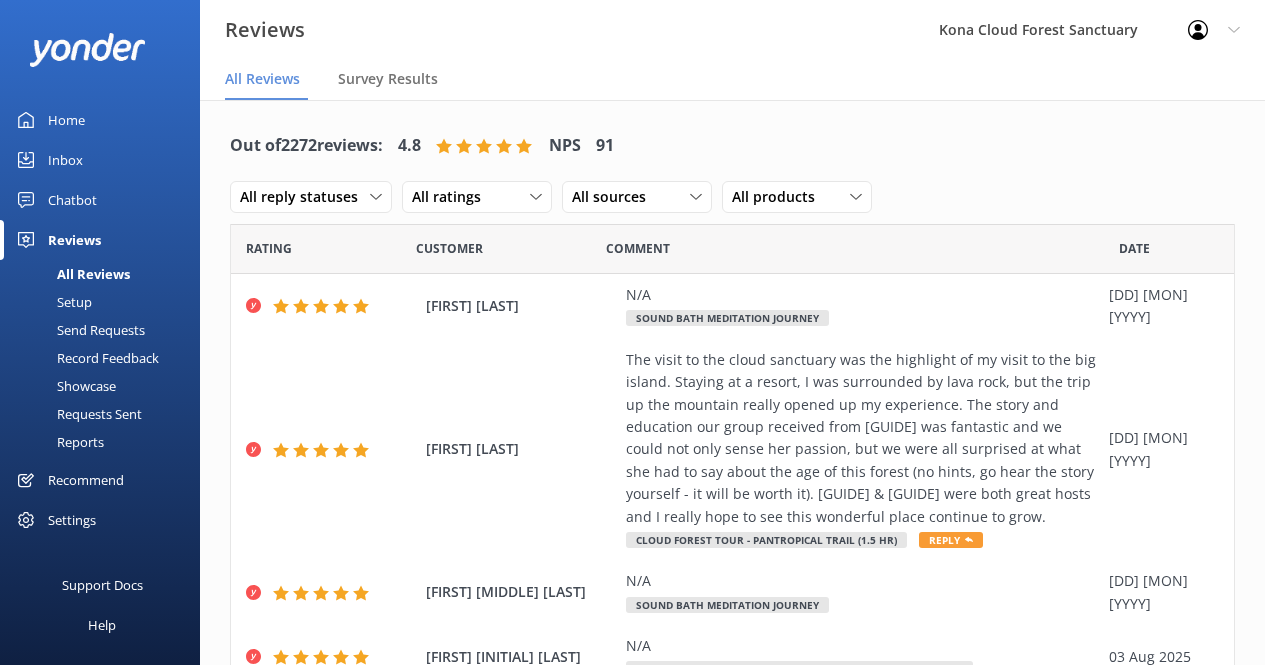 scroll, scrollTop: 0, scrollLeft: 0, axis: both 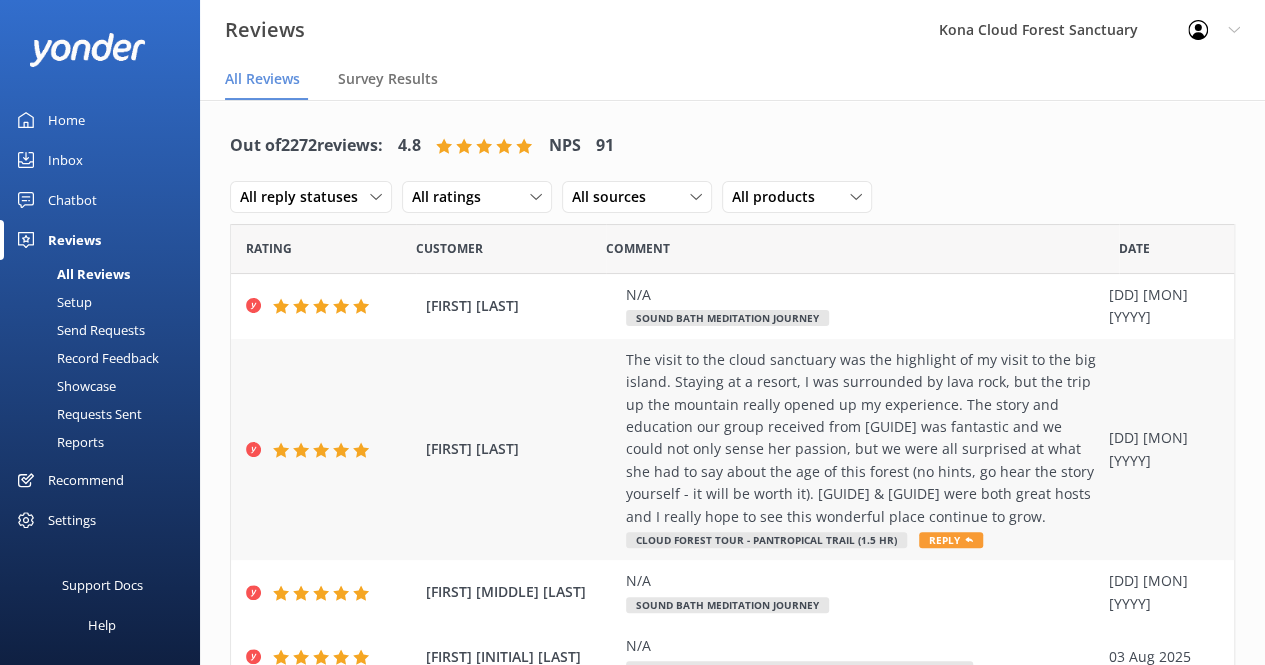 click on "The visit to the cloud sanctuary was the highlight of my visit to the big island. Staying at a resort, I was surrounded by lava rock, but the trip up the mountain really opened up my experience. The story and education our group received from [GUIDE] was fantastic and we could not only sense her passion, but we were all surprised at what she had to say about the age of this forest (no hints, go hear the story yourself - it will be worth it). [GUIDE] & [GUIDE] were both great hosts and I really hope to see this wonderful place continue to grow." at bounding box center [862, 438] 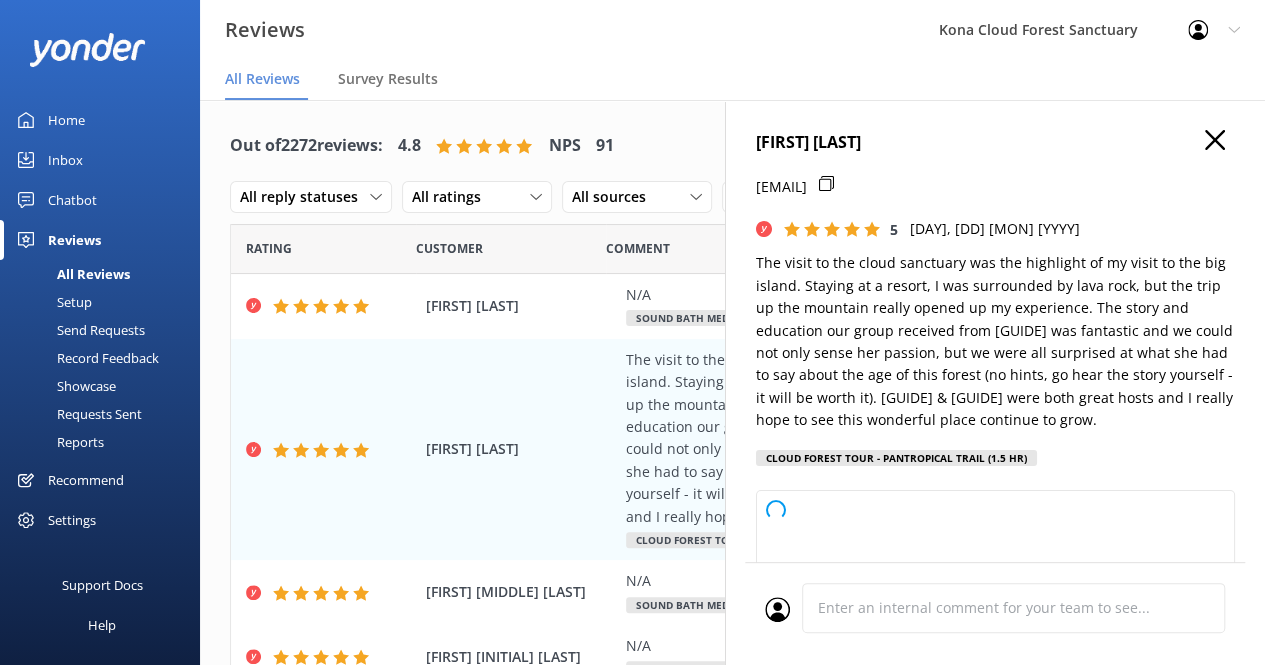 type on "Thank you so much for your wonderful review, [FIRST]! We're thrilled to hear that your visit to the Cloud Sanctuary was a highlight of your trip and that [GUIDE] and [GUIDE] made your experience memorable. Your kind words mean a lot to us, and we hope to welcome you back again soon!" 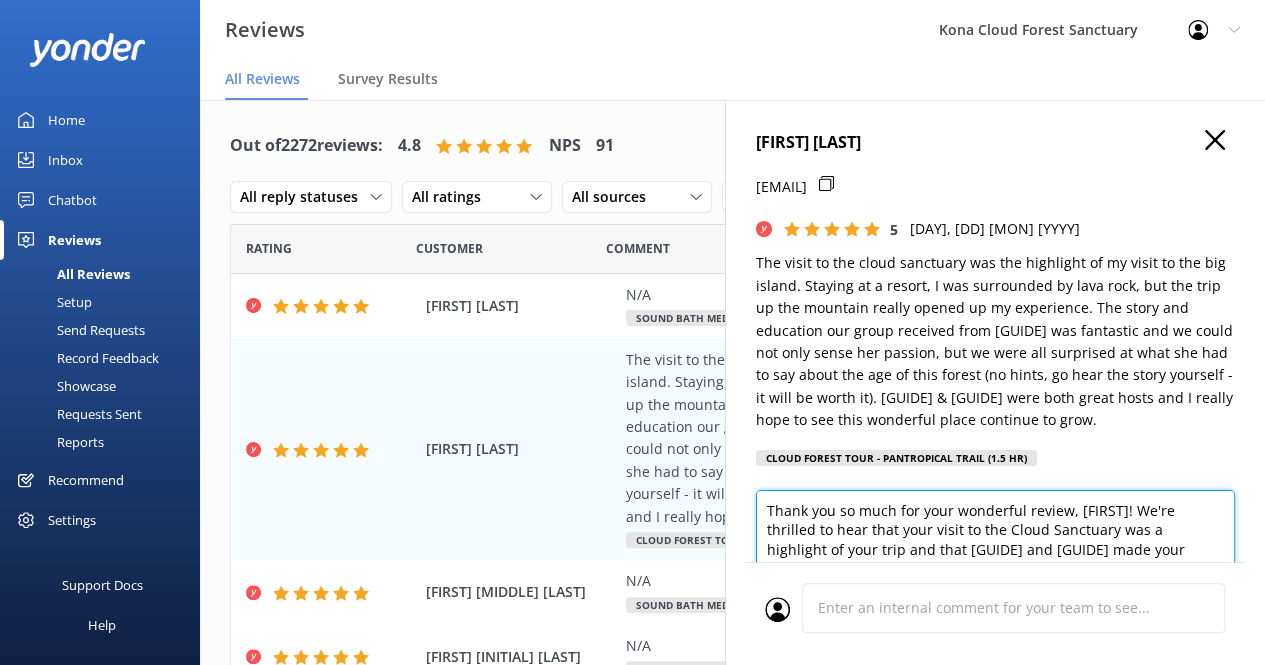 click on "[FIRST] [LAST] [EMAIL] [NUM] [DAY], [DD] [MON] [YYYY] The visit to the cloud sanctuary was the highlight of my visit to the big island. Staying at a resort, I was surrounded by lava rock, but the trip up the mountain really opened up my experience. The story and education our group received from [GUIDE] was fantastic and we could not only sense her passion, but we were all surprised at what she had to say about the age of this forest (no hints, go hear the story yourself - it will be worth it). [GUIDE] & [GUIDE] were both great hosts and I really hope to see this wonderful place continue to grow. Cloud Forest Tour - Pantropical Trail (1.5 hr) Thank you so much for your wonderful review, [FIRST]! We're thrilled to hear that your visit to the Cloud Sanctuary was a highlight of your trip and that [GUIDE] and [GUIDE] made your experience memorable. Your kind words mean a lot to us, and we hope to welcome you back again soon! Send Email Mentions See someone mentioned? Add it to auto-mentions Team Mentions Booking Data Product 4 Sent" at bounding box center (995, 432) 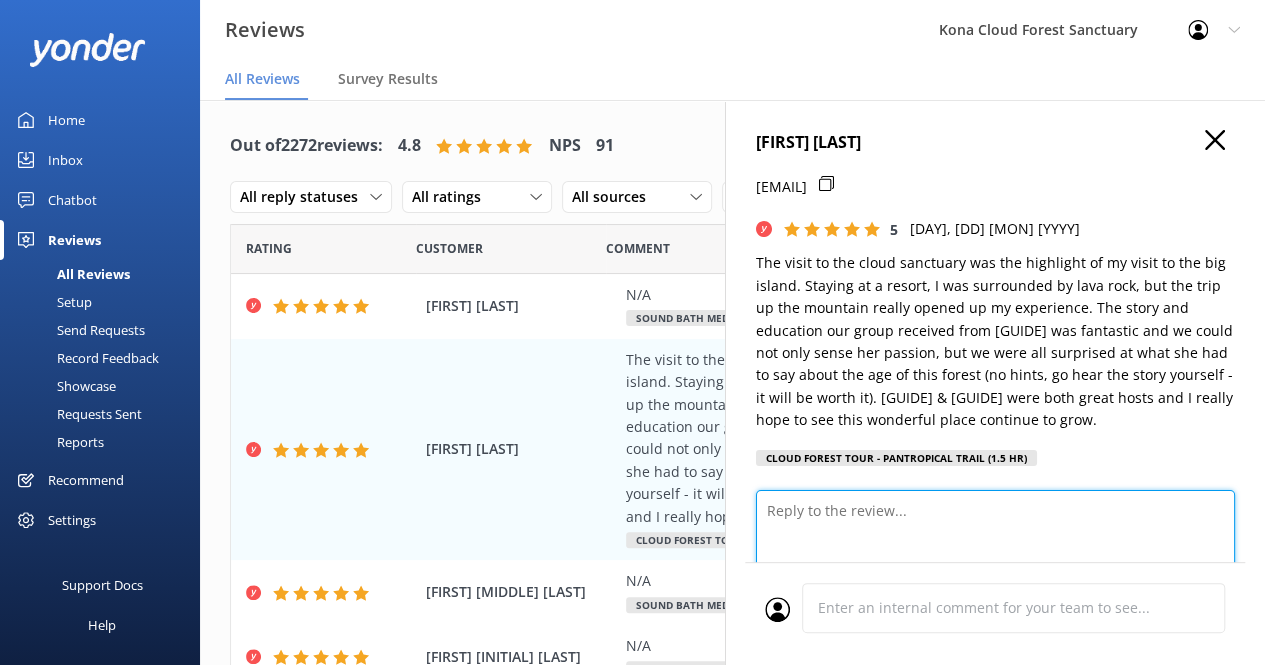 paste on "Aloha and mahalo nui for making the journey up the mountain to visit the sanctuary!
Your words reflect exactly why we do this work—to offer a living, thriving forest experience that inspires connection and deepens appreciation for Hawai‘i’s natural heritage. [GUIDE] and [GUIDE]’s dedication to sharing the history, ecology, and stories of this place is matched by their love for seeing guests light up with new discoveries.
For over 40 years, our mission has been to preserve this unique ecosystem and educate visitors about the incredible interconnectedness of nature. We are grateful for your support and thrilled that your time here became such a highlight of your trip. We look forward to welcoming you back for more enriching experiences in the future.
With aloha from our ‘ohana to yours,
Kona Cloud Forest Sanctuary 🌿✨" 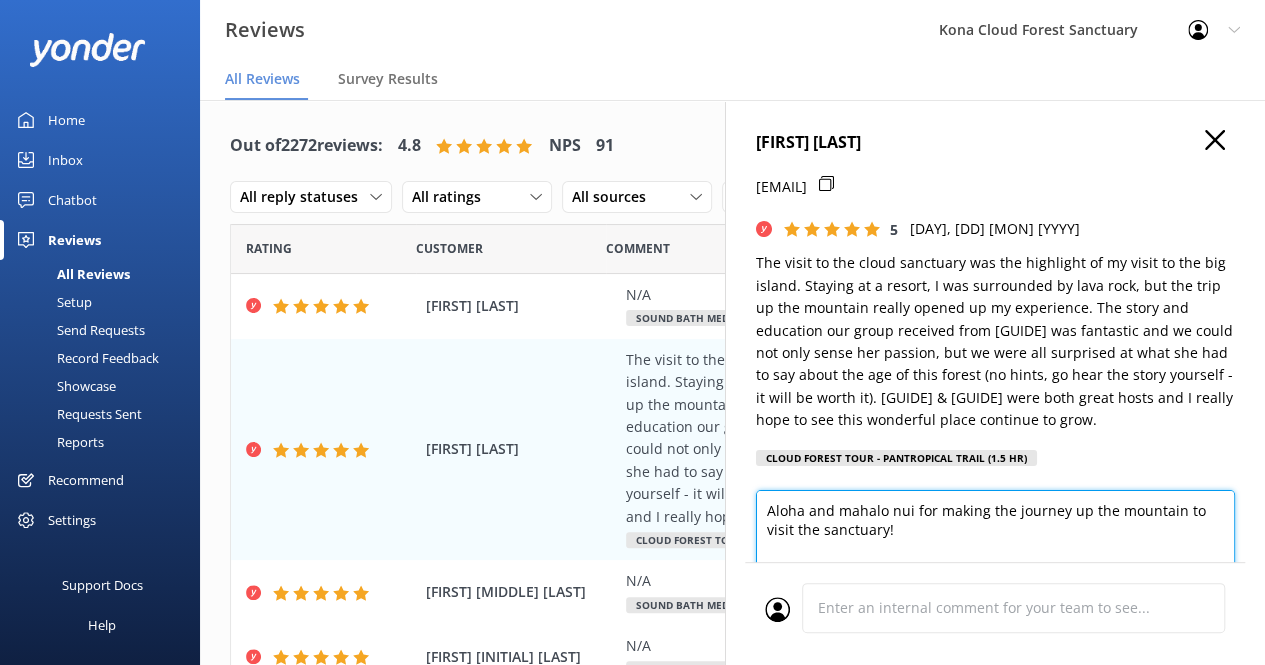 scroll, scrollTop: 303, scrollLeft: 0, axis: vertical 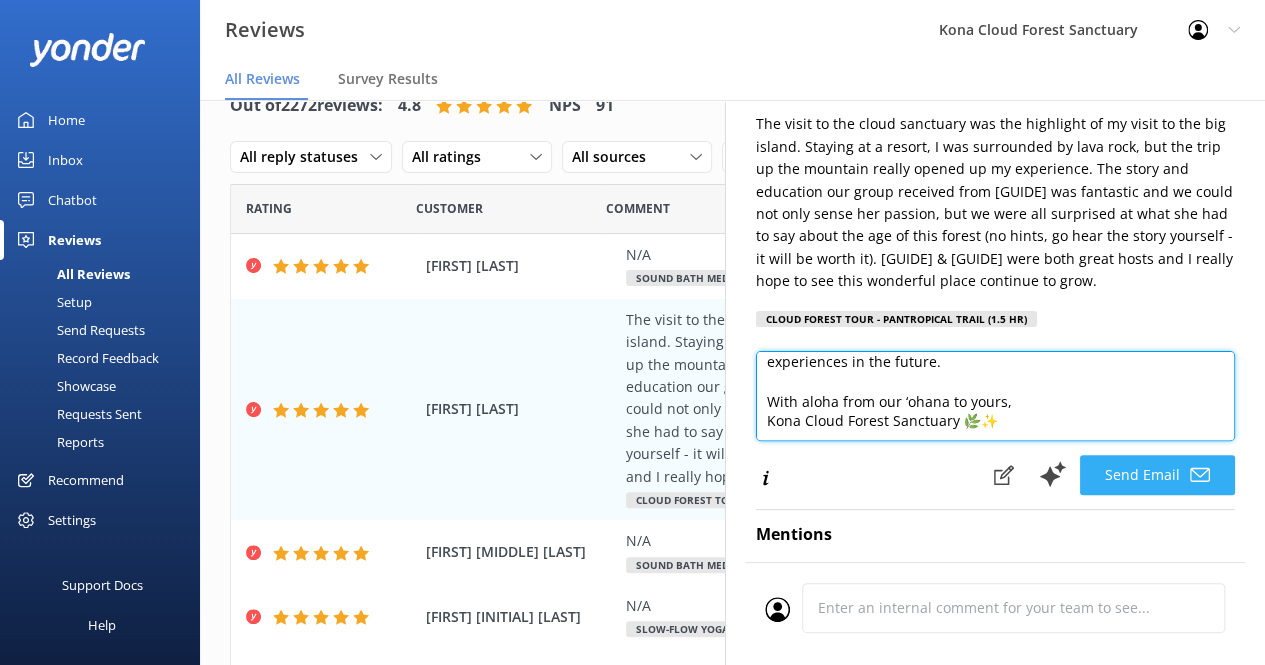 type on "Aloha and mahalo nui for making the journey up the mountain to visit the sanctuary!
Your words reflect exactly why we do this work—to offer a living, thriving forest experience that inspires connection and deepens appreciation for Hawai‘i’s natural heritage. Anna and Daniel’s dedication to sharing the history, ecology, and stories of this place is matched by their love for seeing guests light up with new discoveries.
For over 40 years, our mission has been to preserve this unique ecosystem and educate visitors about the incredible interconnectedness of nature. We are grateful for your support and thrilled that your time here became such a highlight of your trip. We look forward to welcoming you back for more enriching experiences in the future.
With aloha from our ‘ohana to yours,
Kona Cloud Forest Sanctuary 🌿✨" 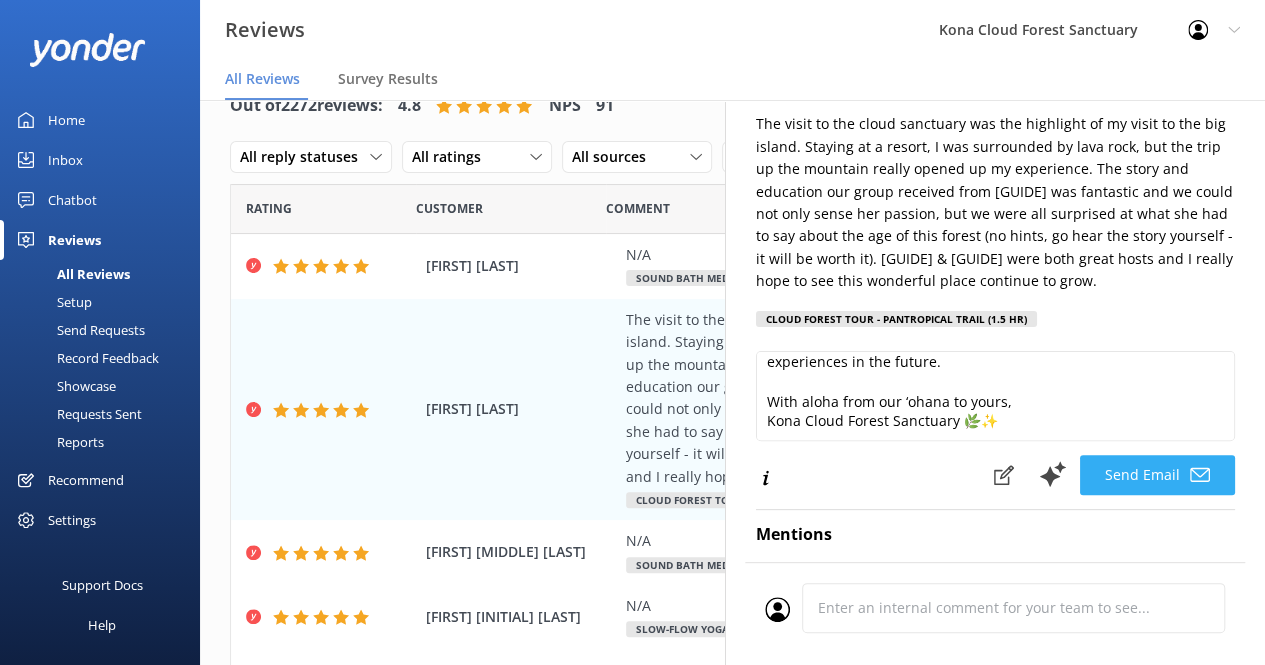 click on "Send Email" at bounding box center (1157, 475) 